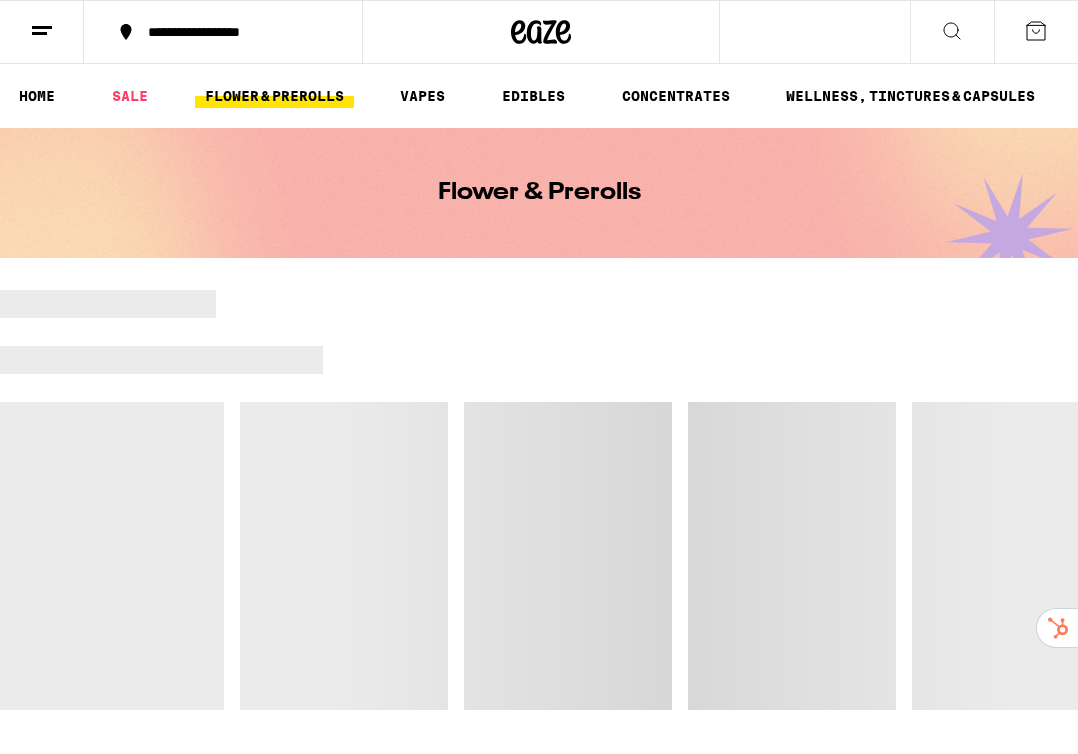 scroll, scrollTop: 0, scrollLeft: 0, axis: both 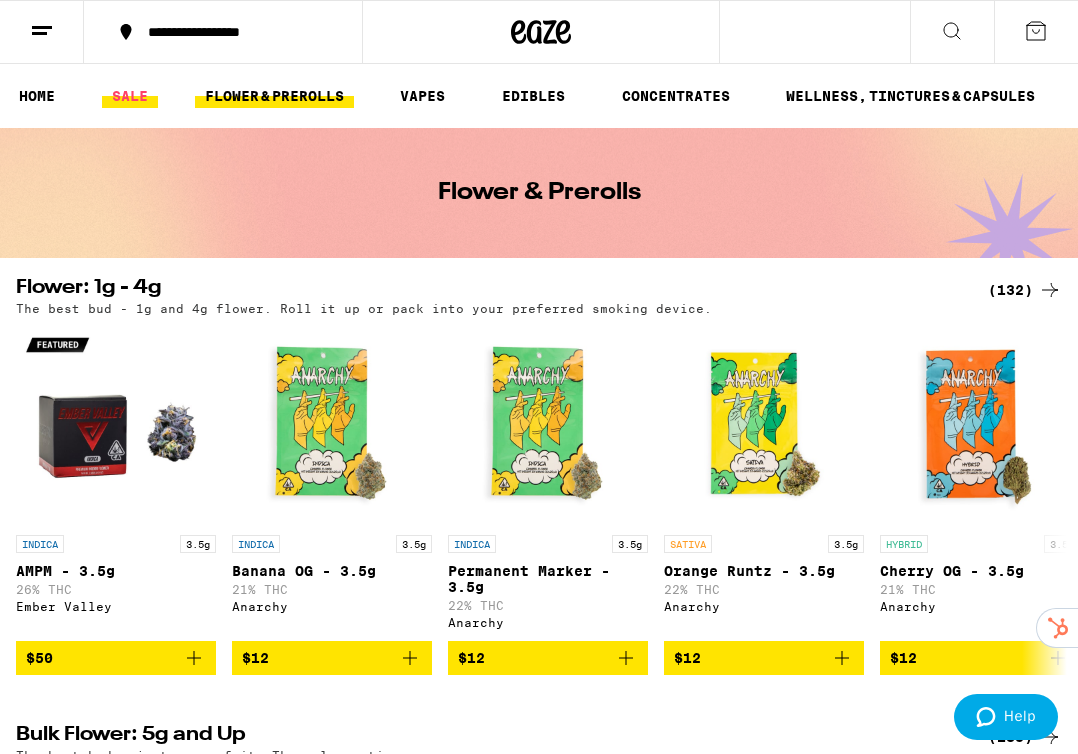 click on "SALE" at bounding box center (130, 96) 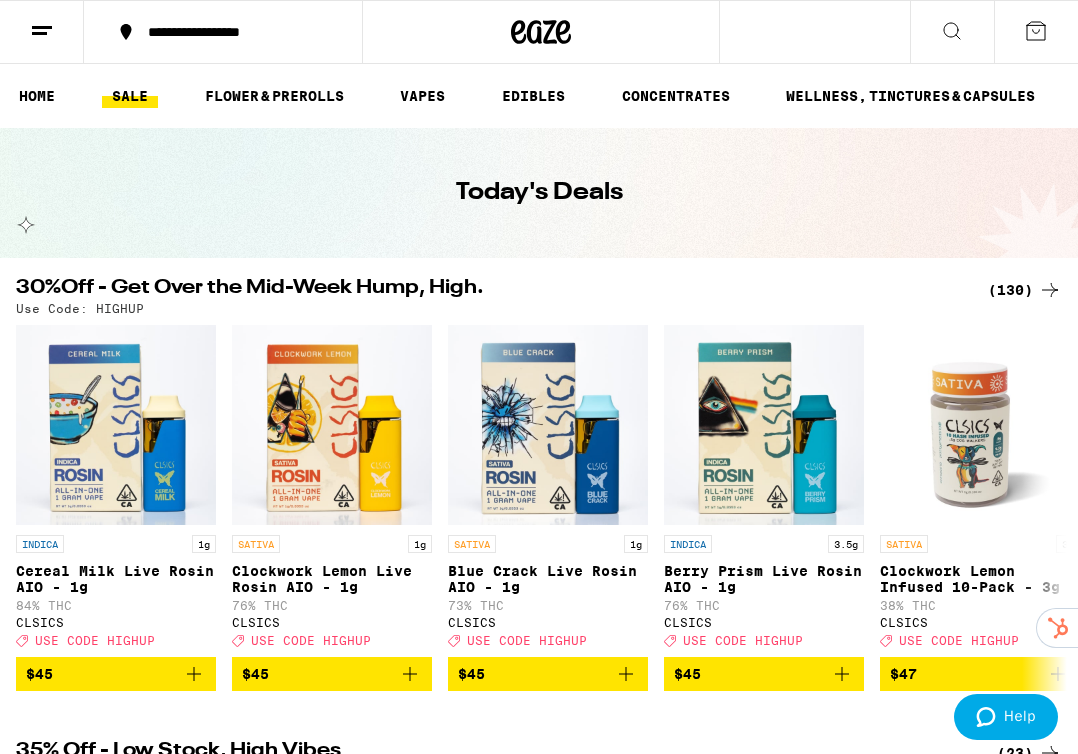 click on "(130)" at bounding box center [1025, 290] 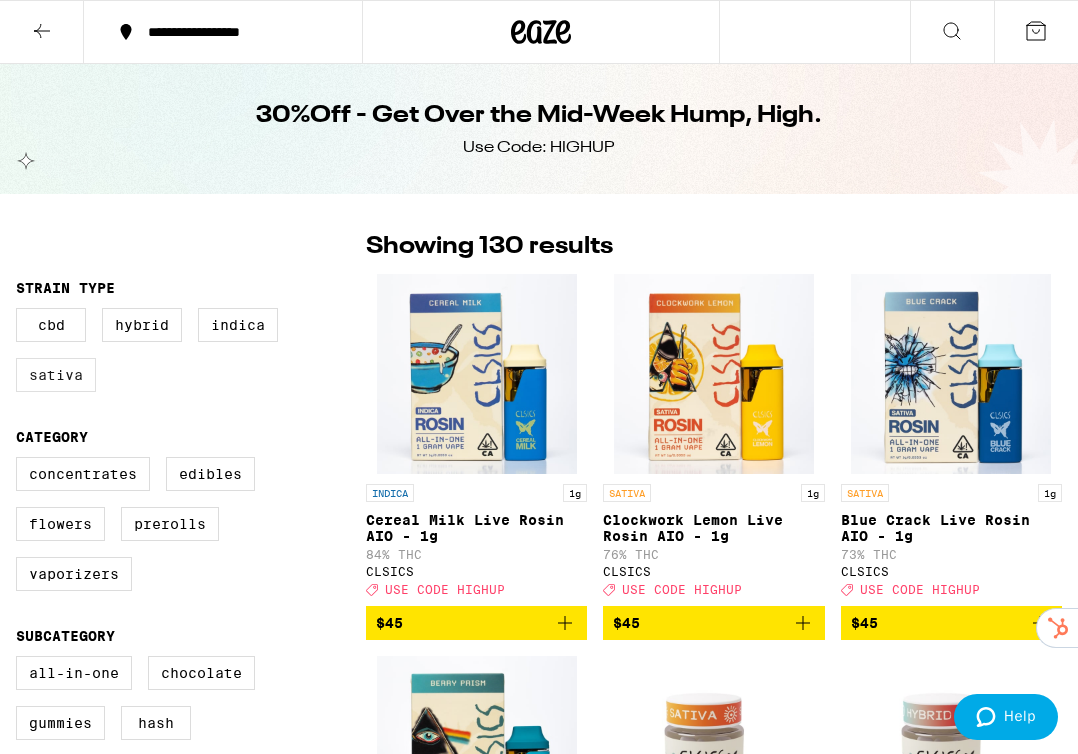 click on "Sativa" at bounding box center (56, 375) 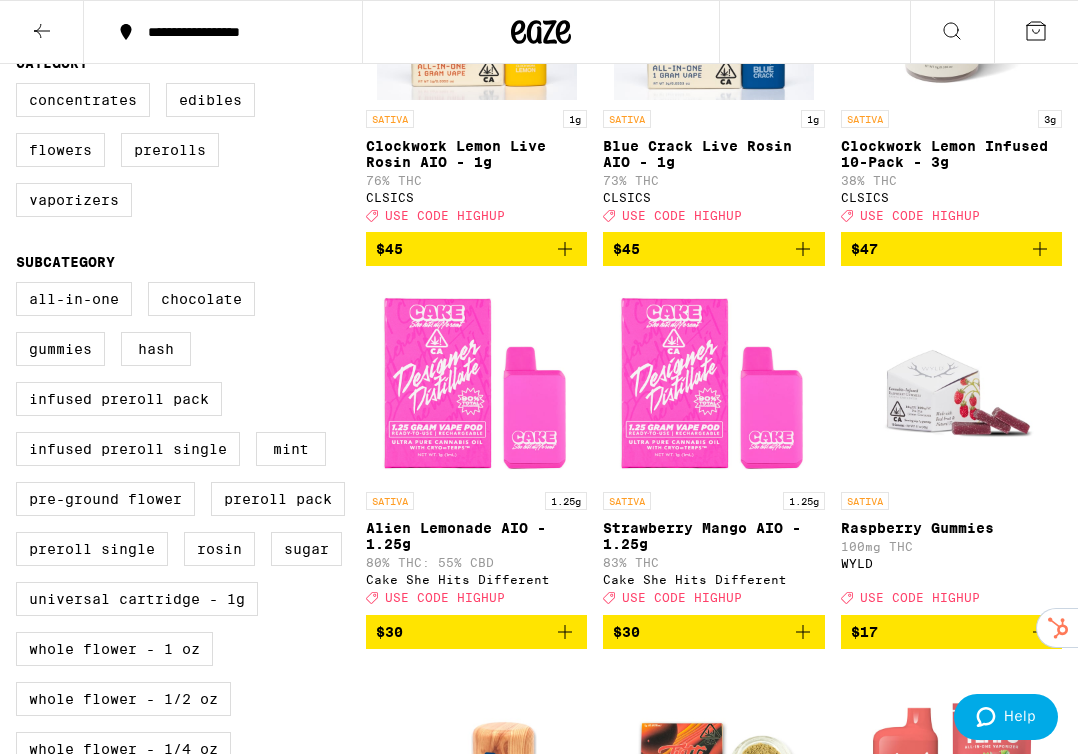 scroll, scrollTop: 379, scrollLeft: 0, axis: vertical 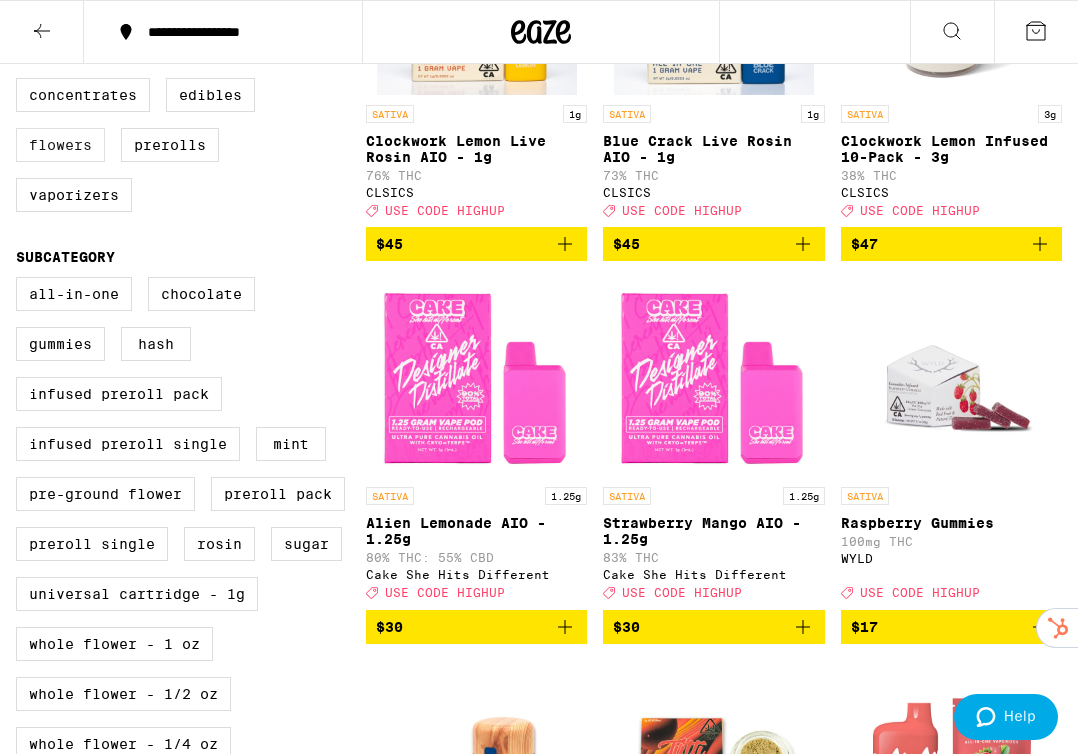 click on "Flowers" at bounding box center [60, 145] 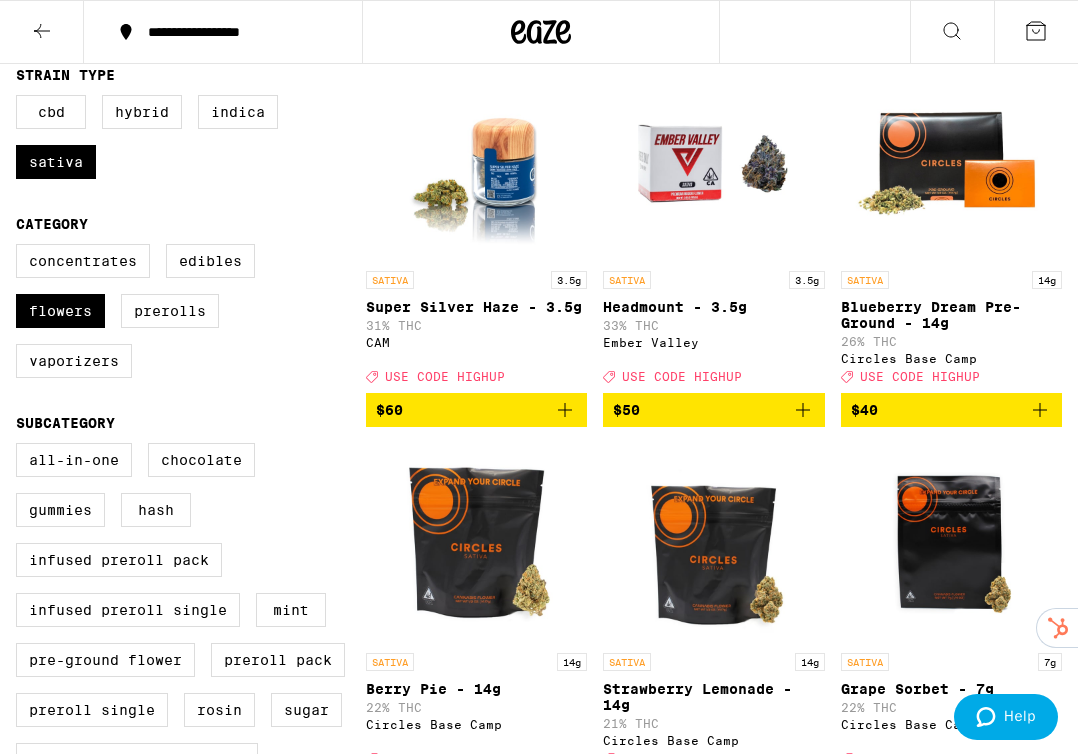 scroll, scrollTop: 129, scrollLeft: 0, axis: vertical 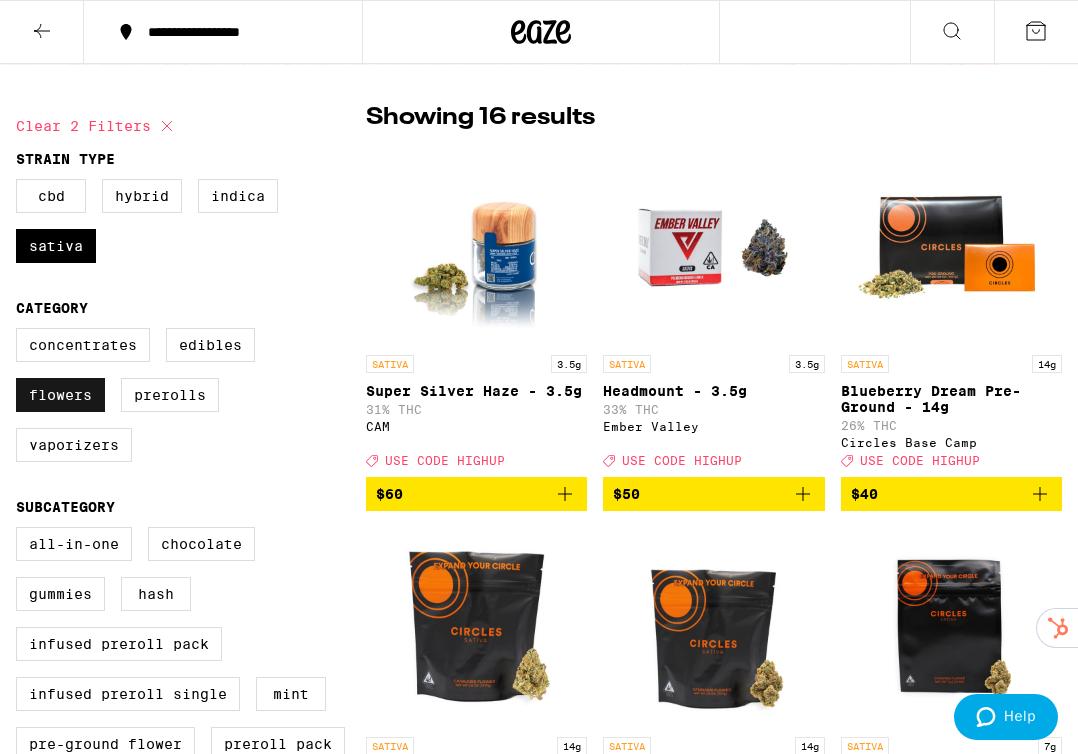 click on "Flowers" at bounding box center [60, 395] 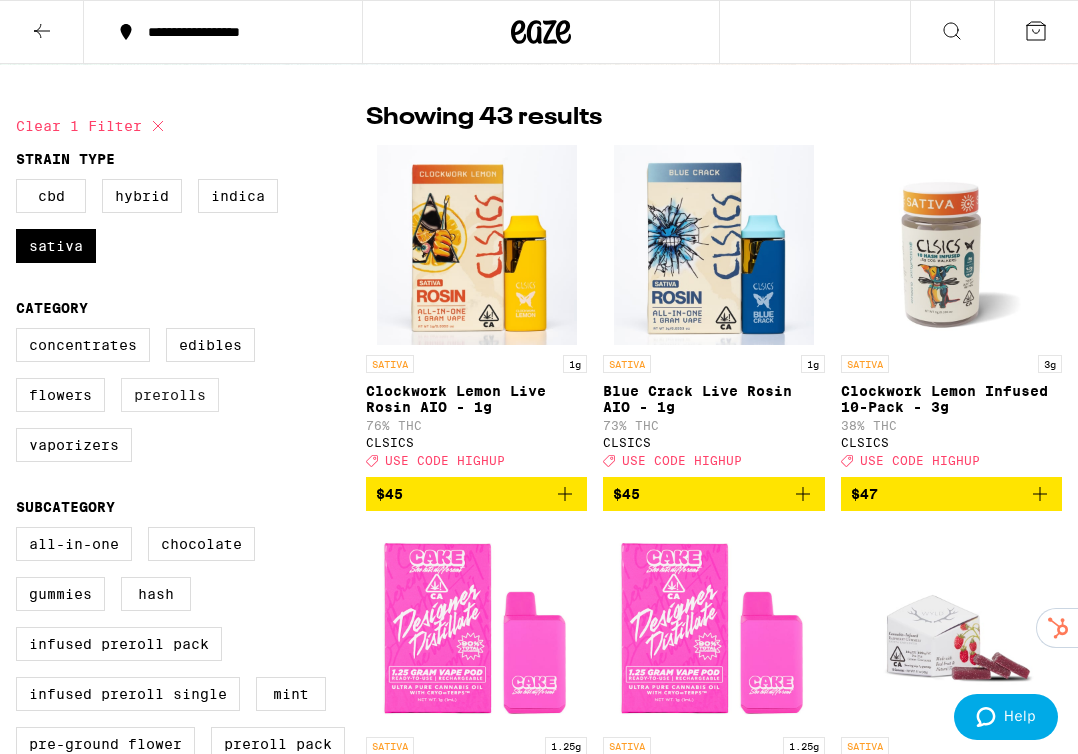 click on "Prerolls" at bounding box center [170, 395] 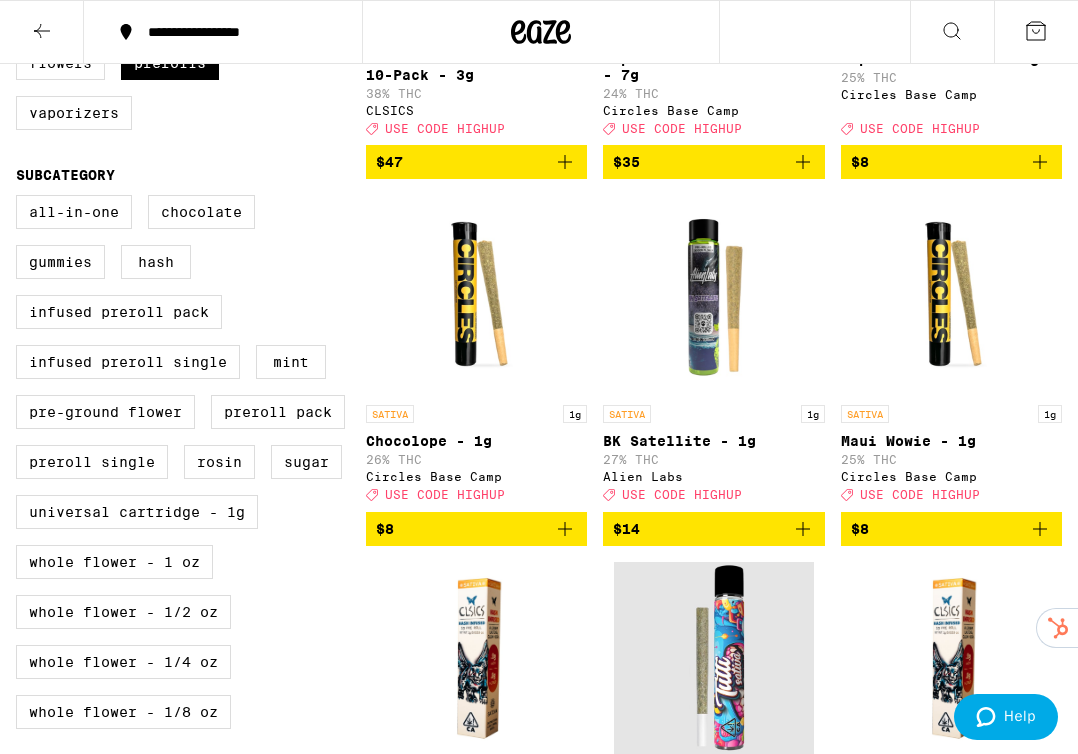 scroll, scrollTop: 304, scrollLeft: 0, axis: vertical 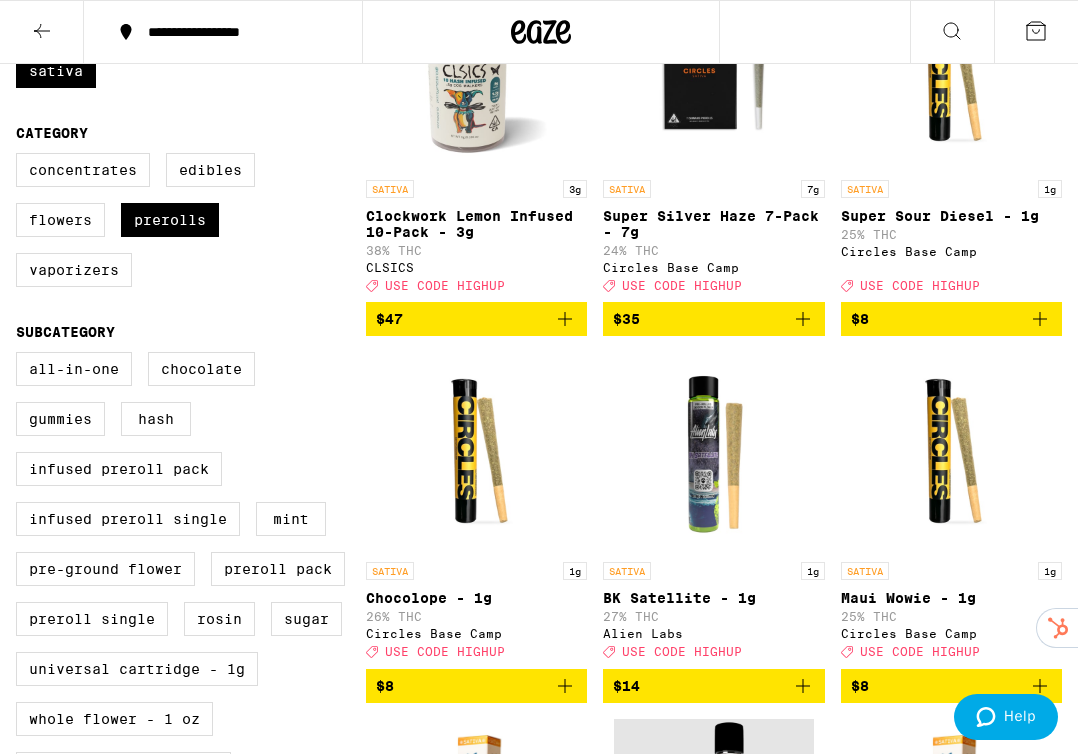 click 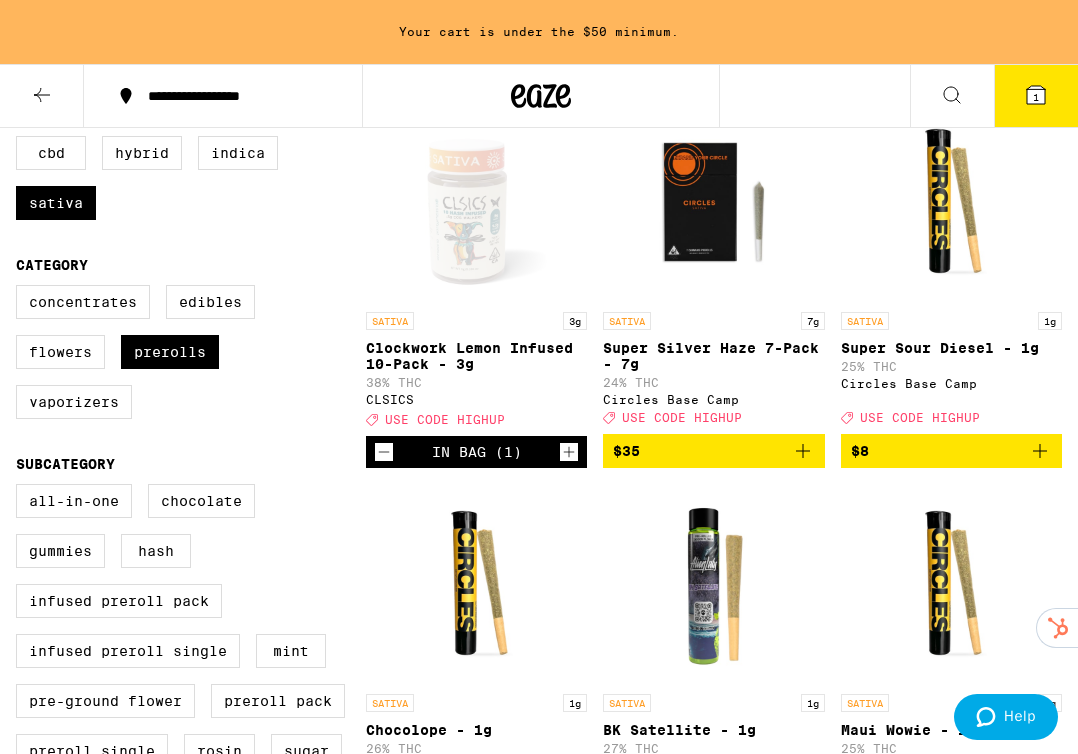 scroll, scrollTop: 179, scrollLeft: 0, axis: vertical 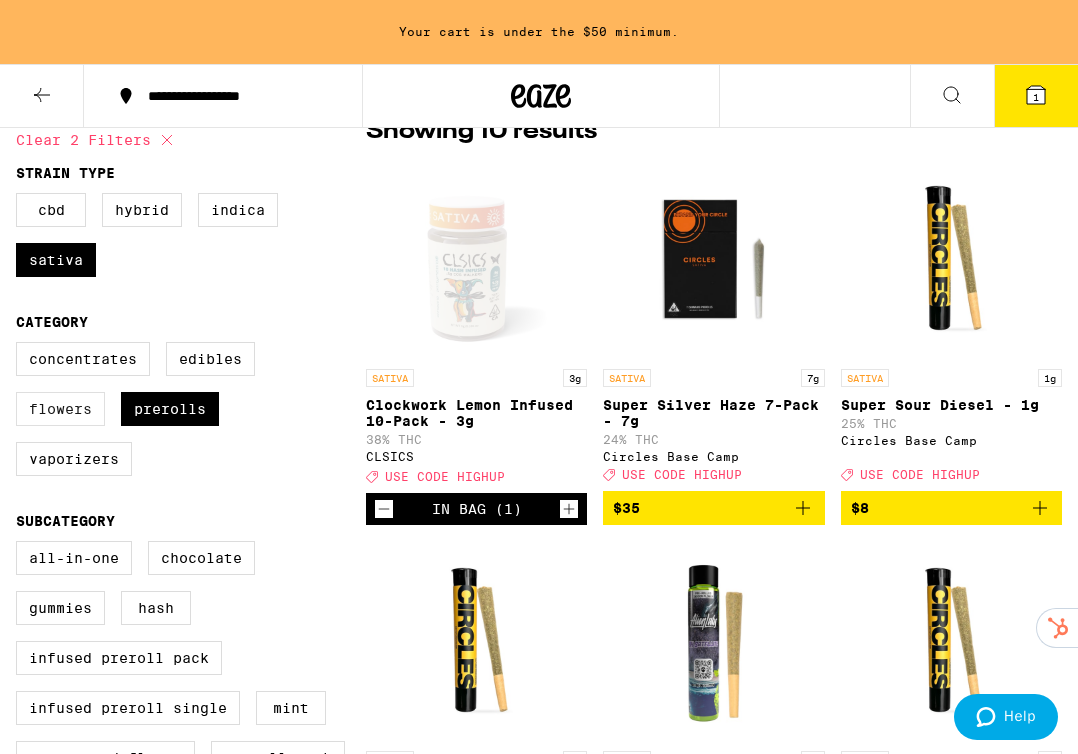 click on "Flowers" at bounding box center (60, 409) 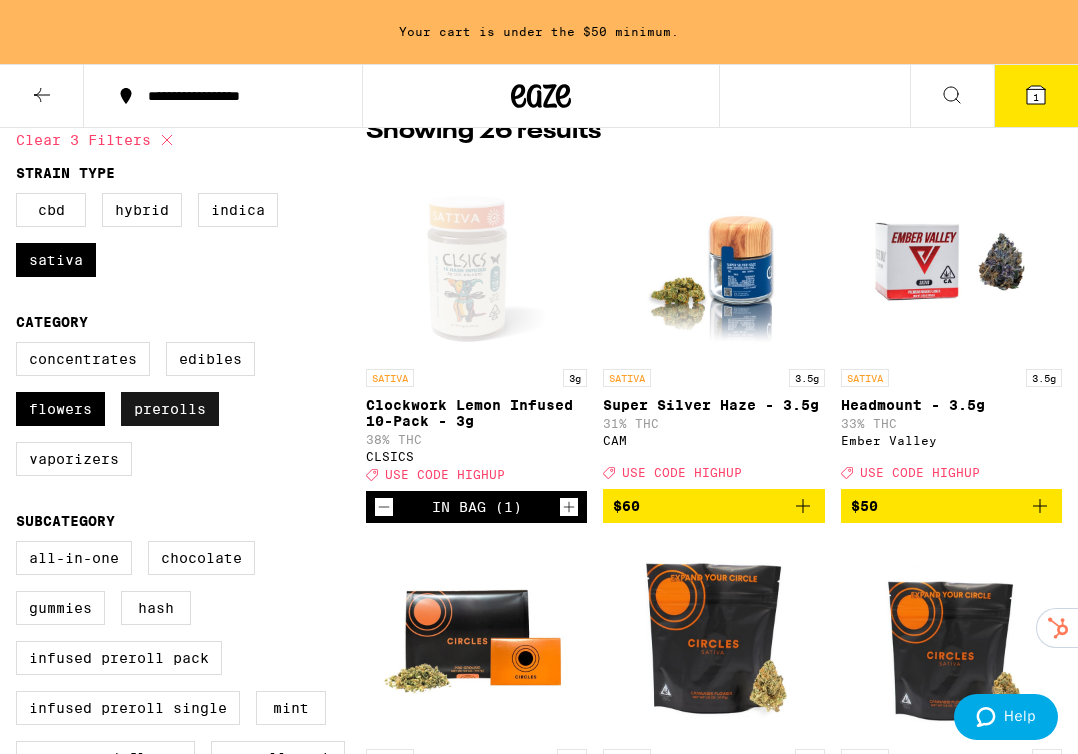 click on "Prerolls" at bounding box center (170, 409) 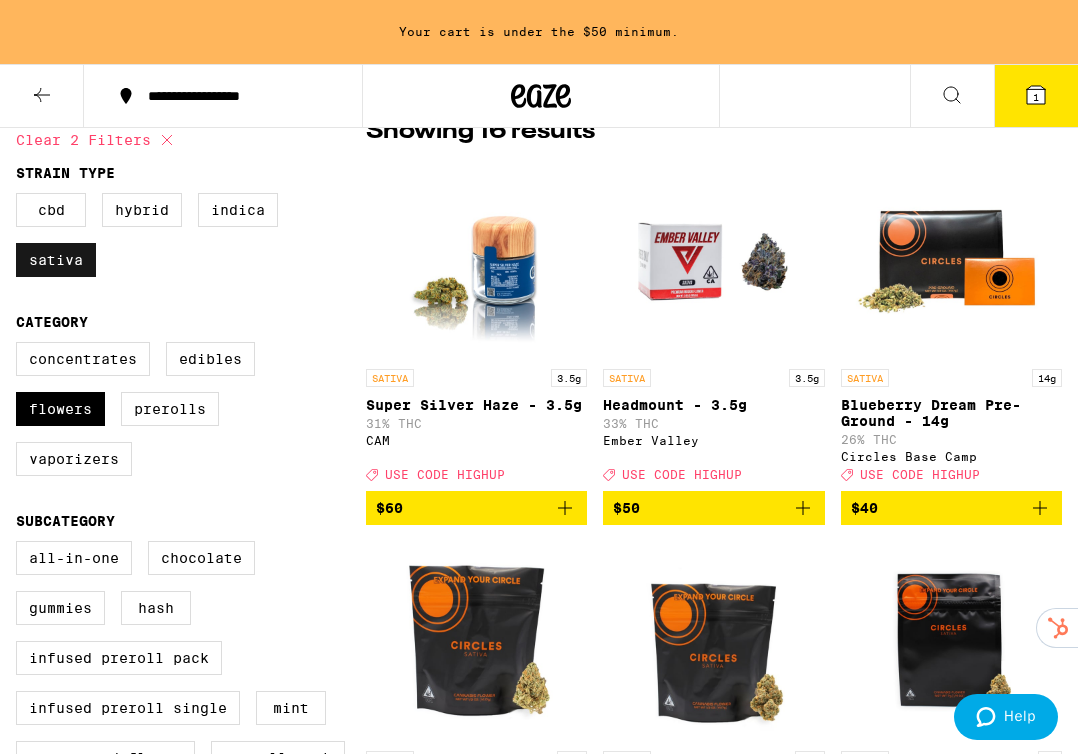 click on "Sativa" at bounding box center (56, 260) 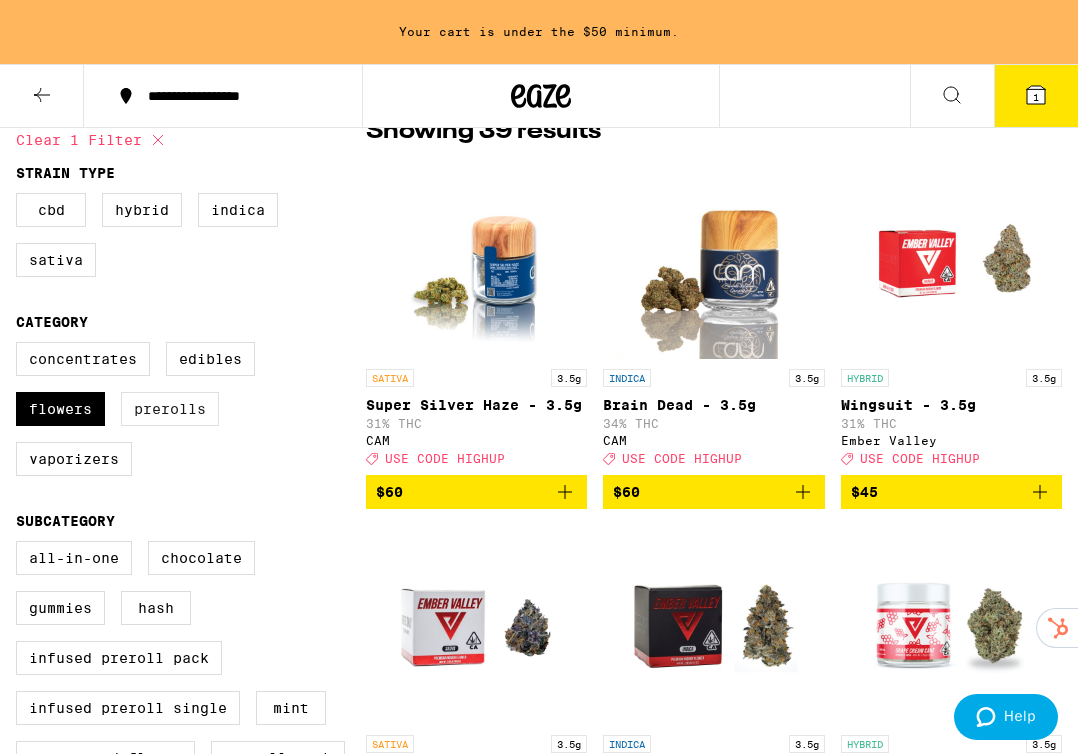click on "Prerolls" at bounding box center (170, 409) 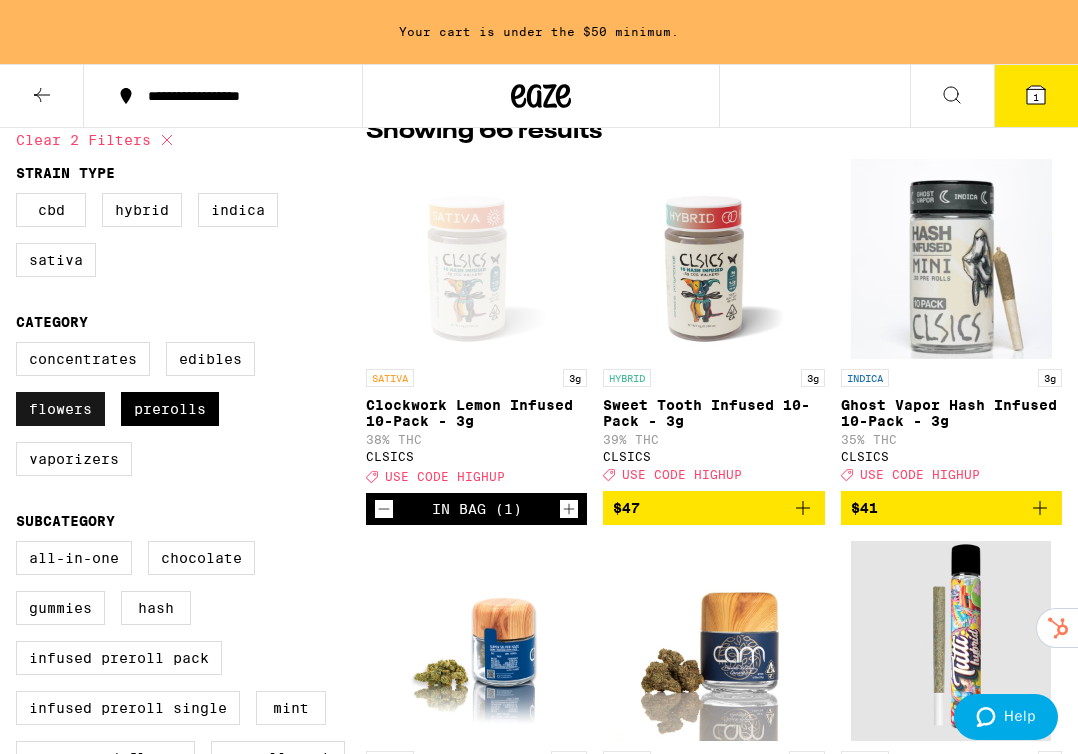 click on "Flowers" at bounding box center [60, 409] 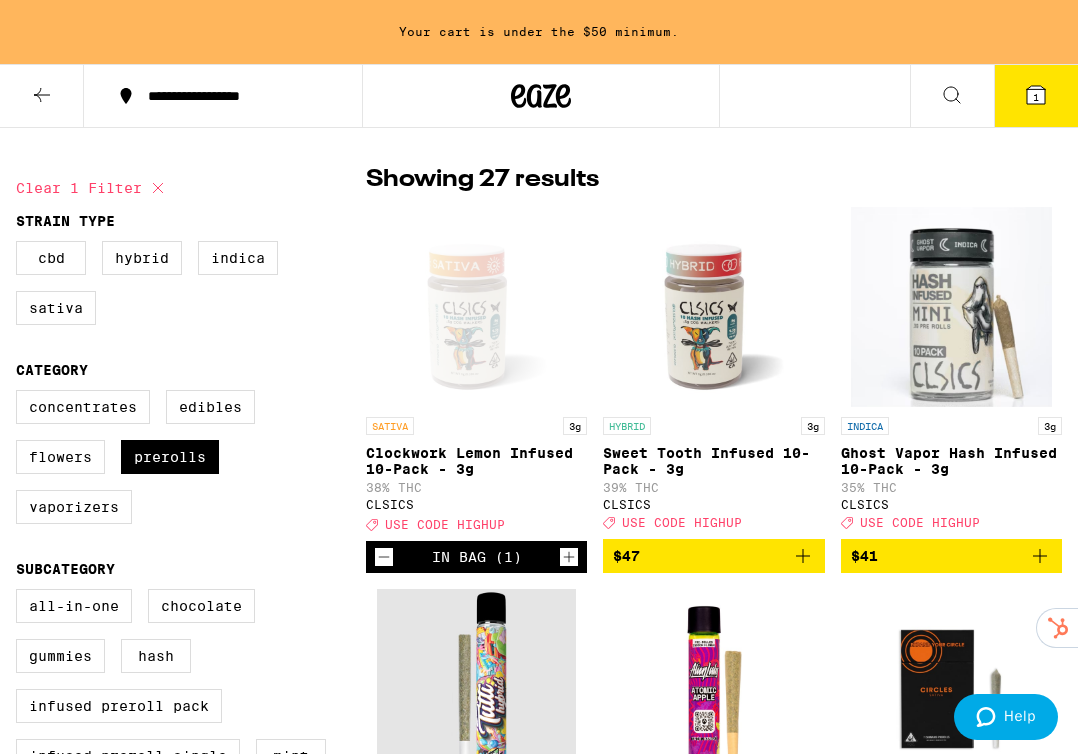 scroll, scrollTop: 119, scrollLeft: 0, axis: vertical 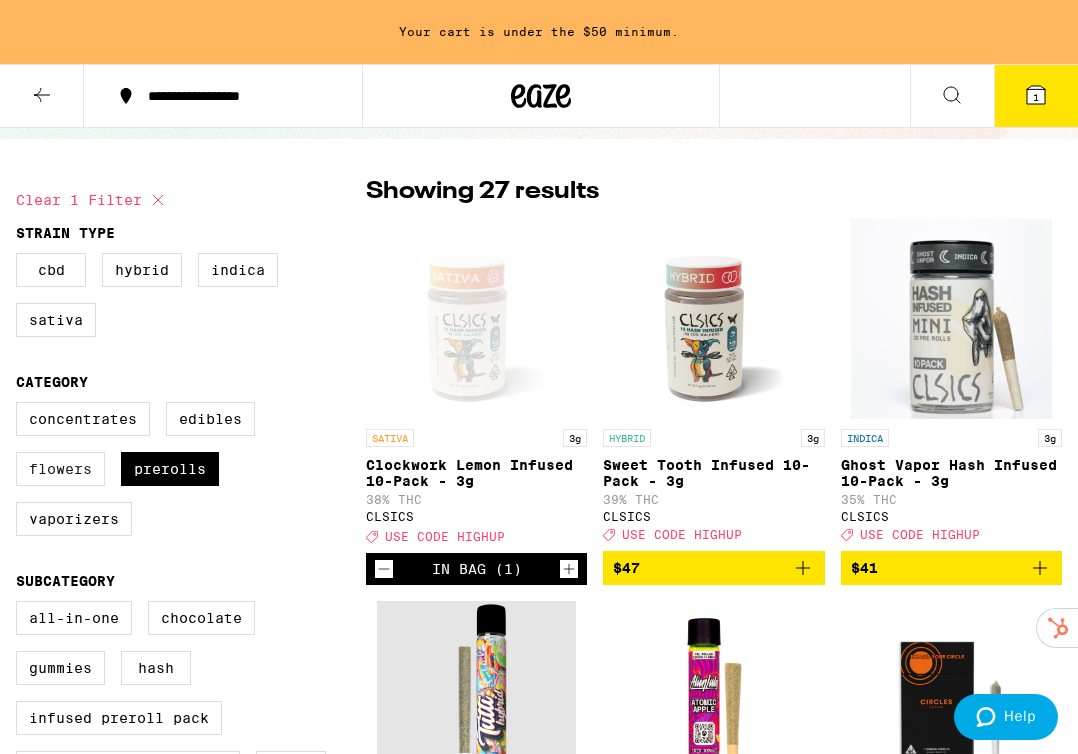 click on "Flowers" at bounding box center [60, 469] 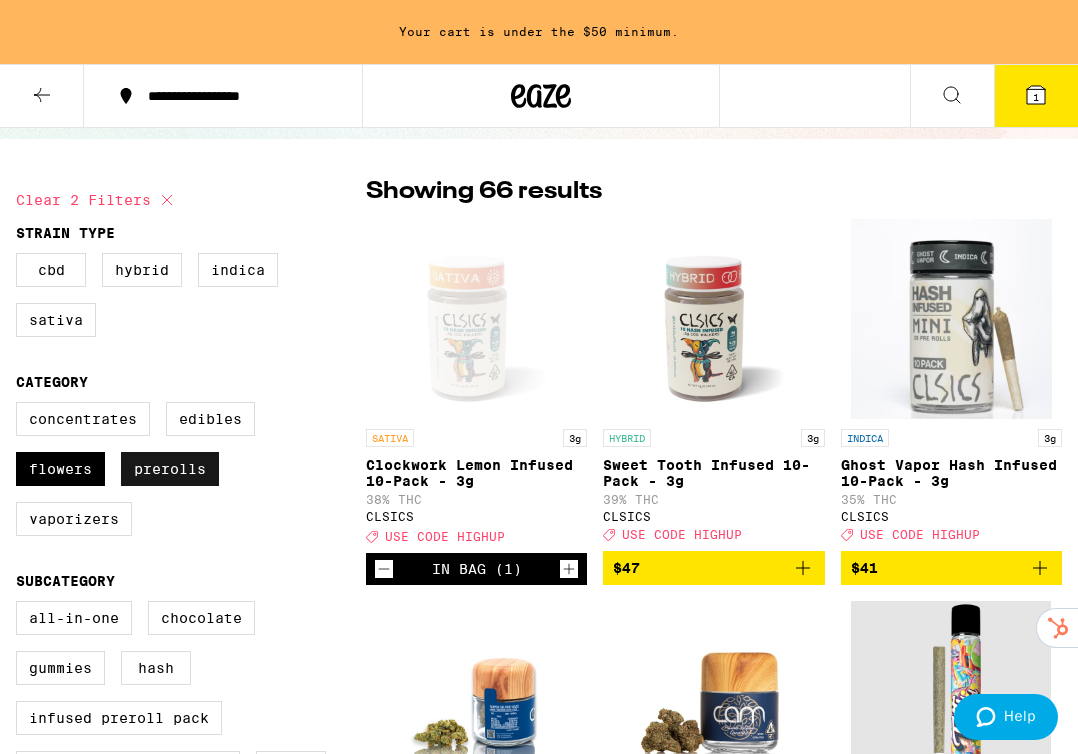 click on "Prerolls" at bounding box center (170, 469) 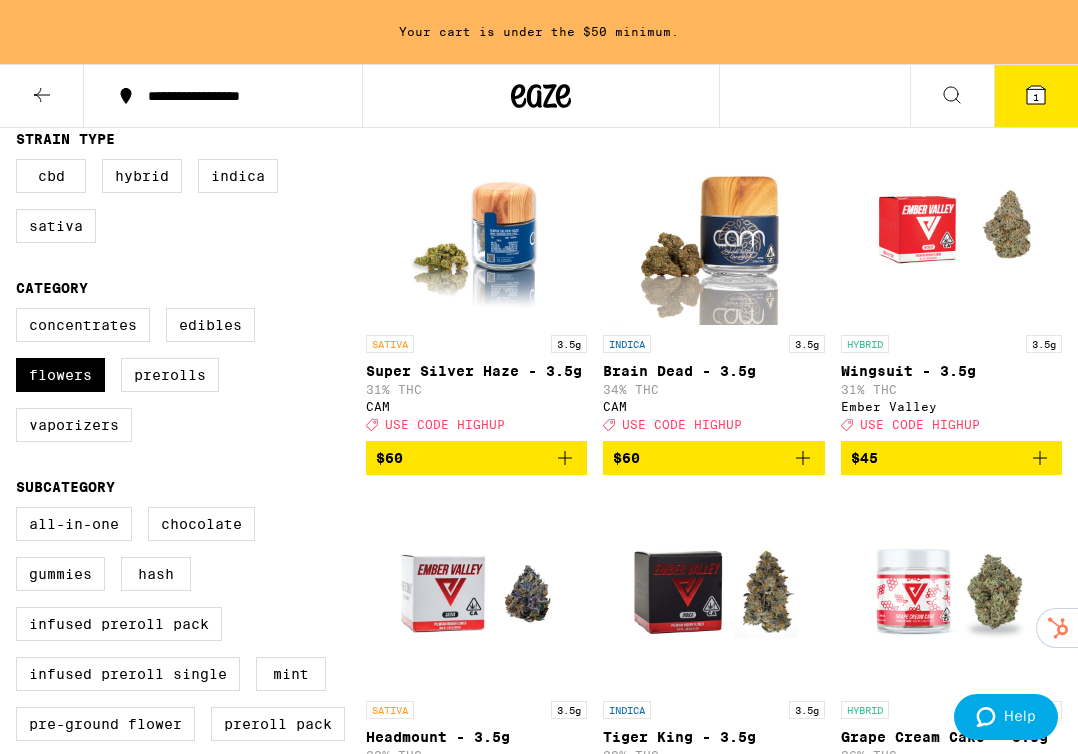 scroll, scrollTop: 214, scrollLeft: 0, axis: vertical 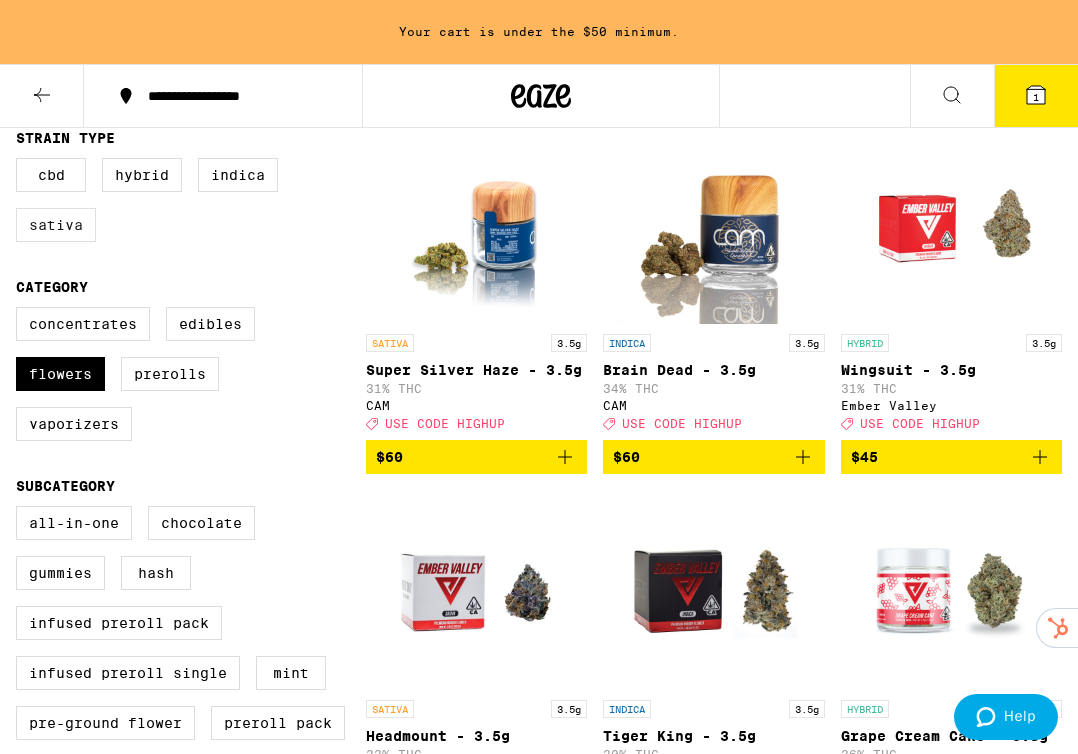 click on "Sativa" at bounding box center [56, 225] 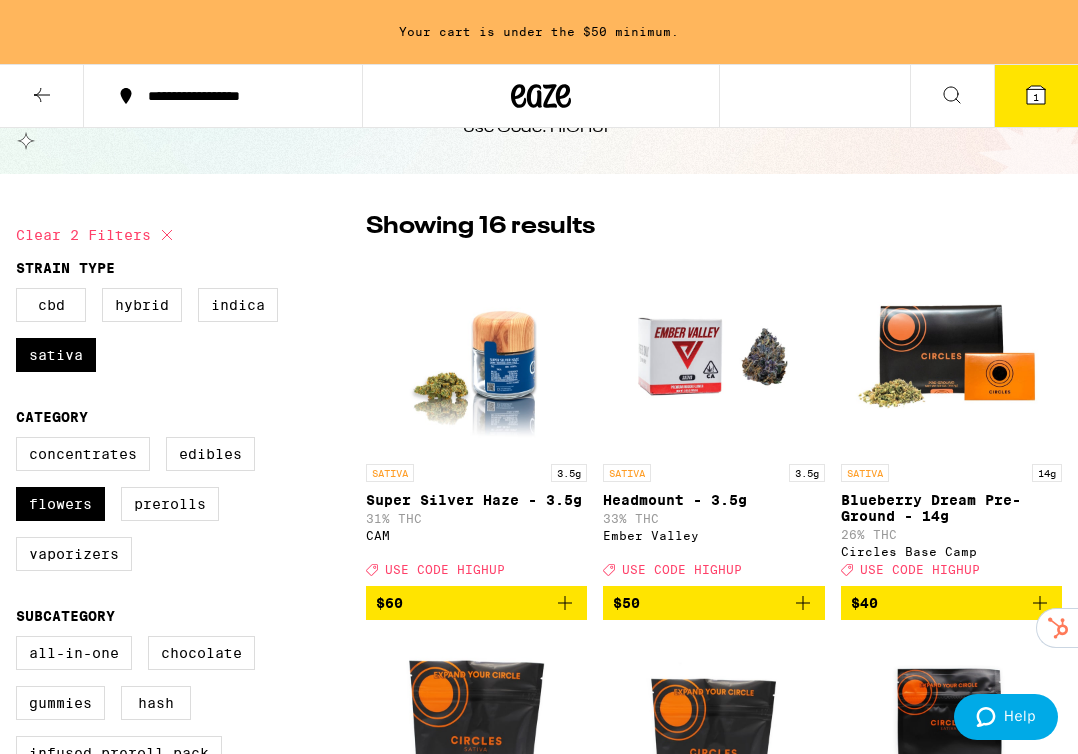 scroll, scrollTop: 0, scrollLeft: 0, axis: both 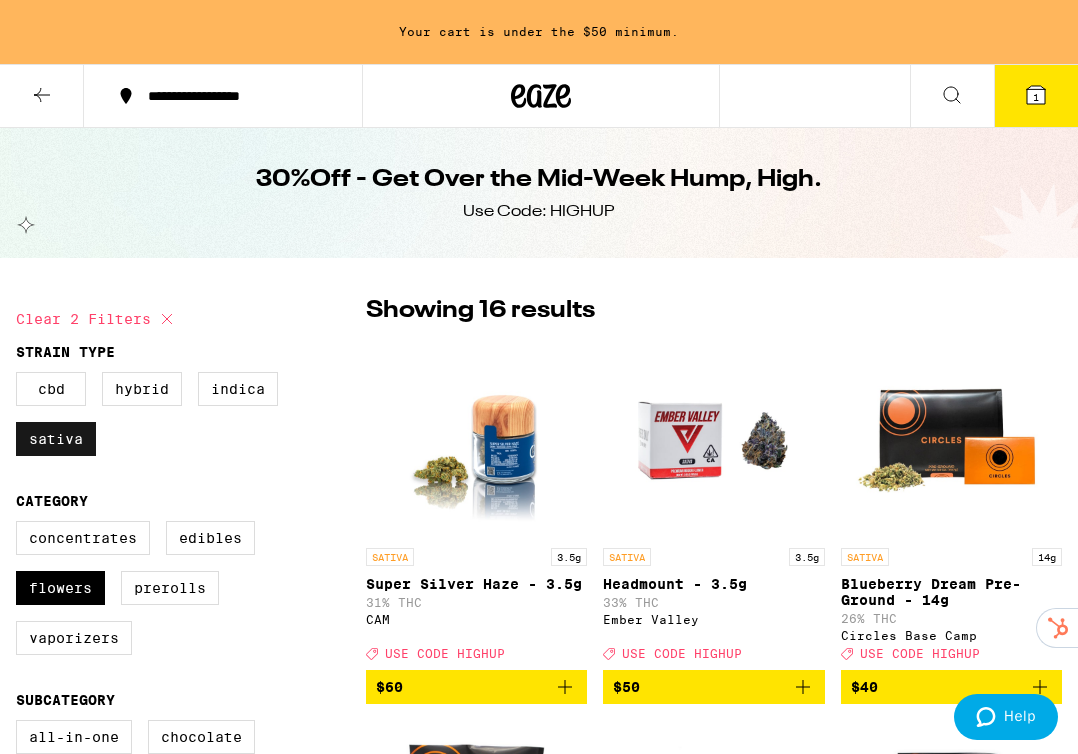 click on "Sativa" at bounding box center [56, 439] 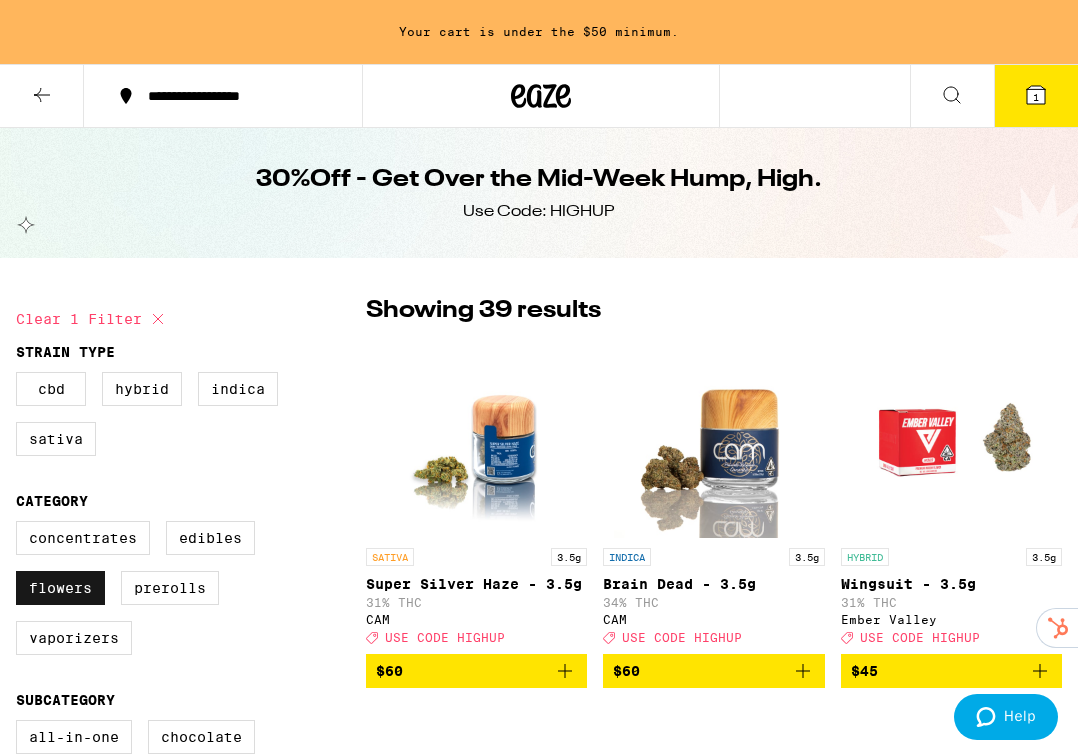 click on "Flowers" at bounding box center (60, 588) 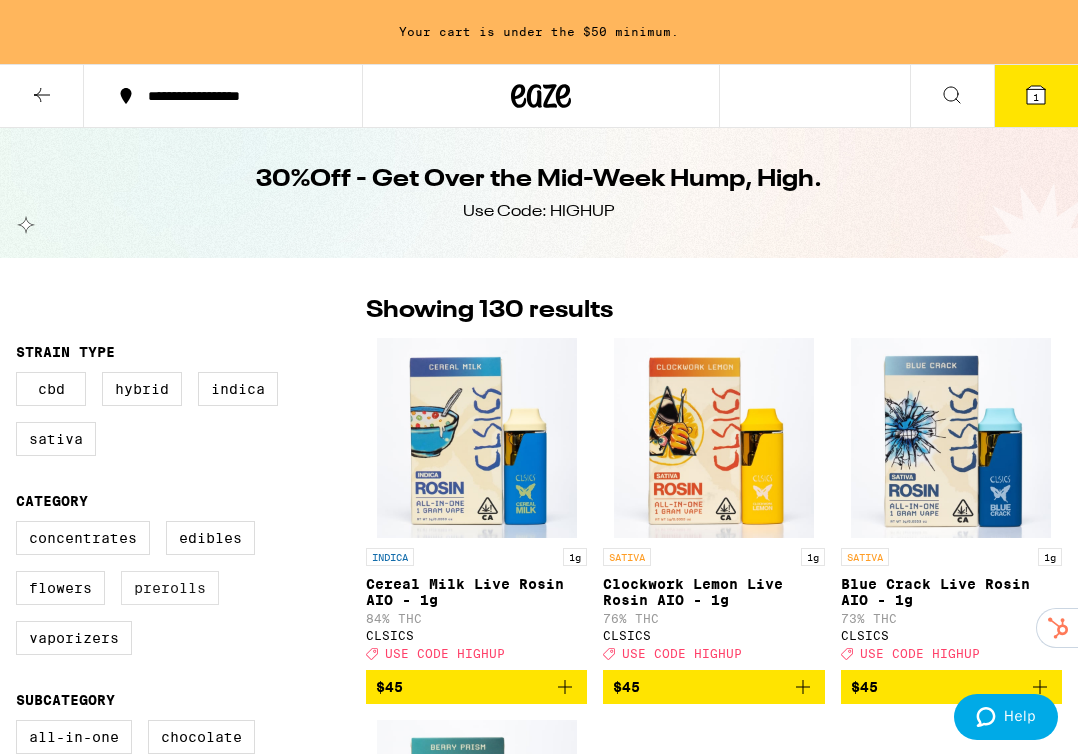 click on "Prerolls" at bounding box center (170, 588) 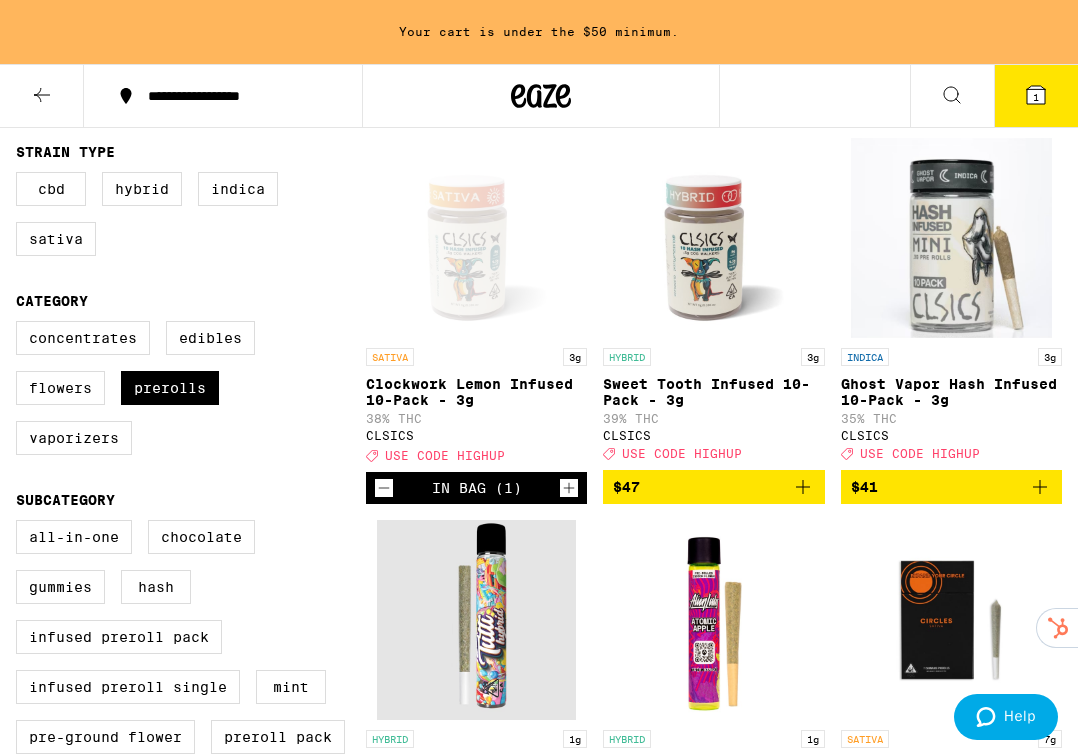 scroll, scrollTop: 208, scrollLeft: 0, axis: vertical 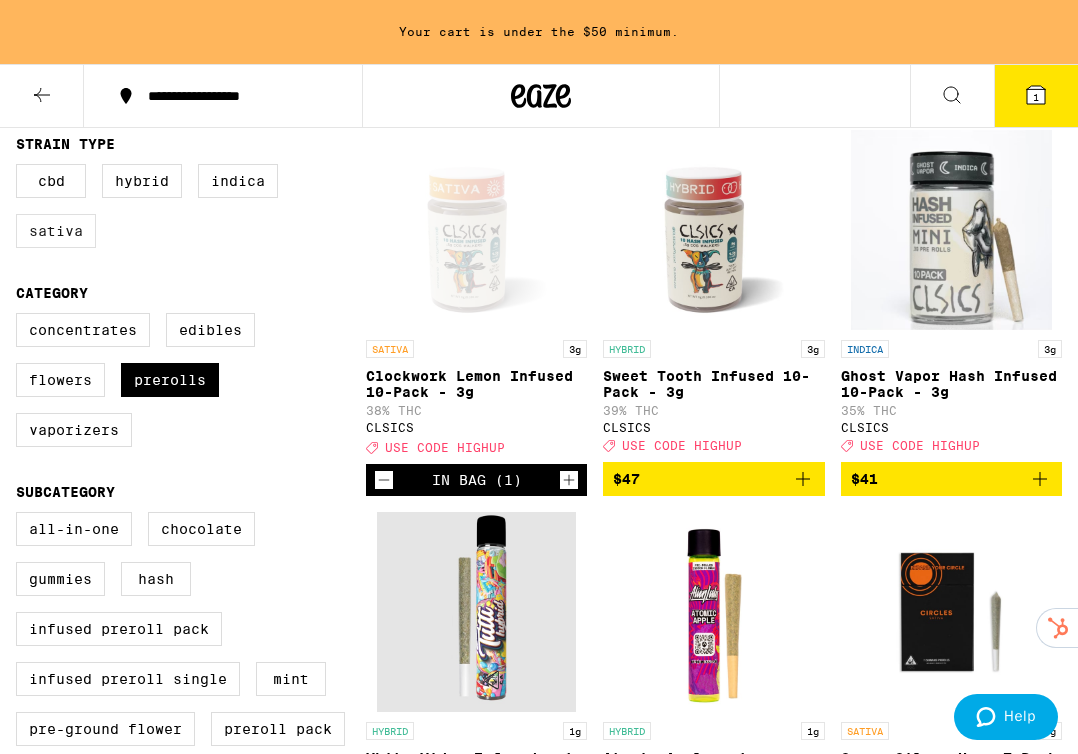 click on "Sativa" at bounding box center (56, 231) 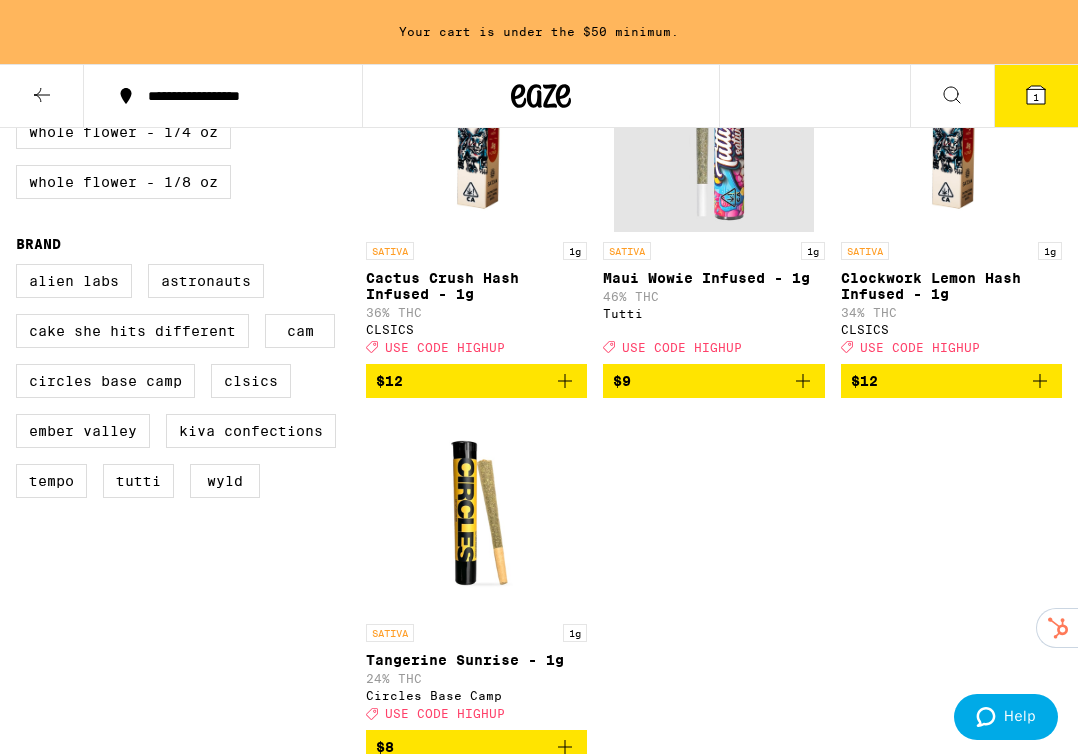 scroll, scrollTop: 1056, scrollLeft: 0, axis: vertical 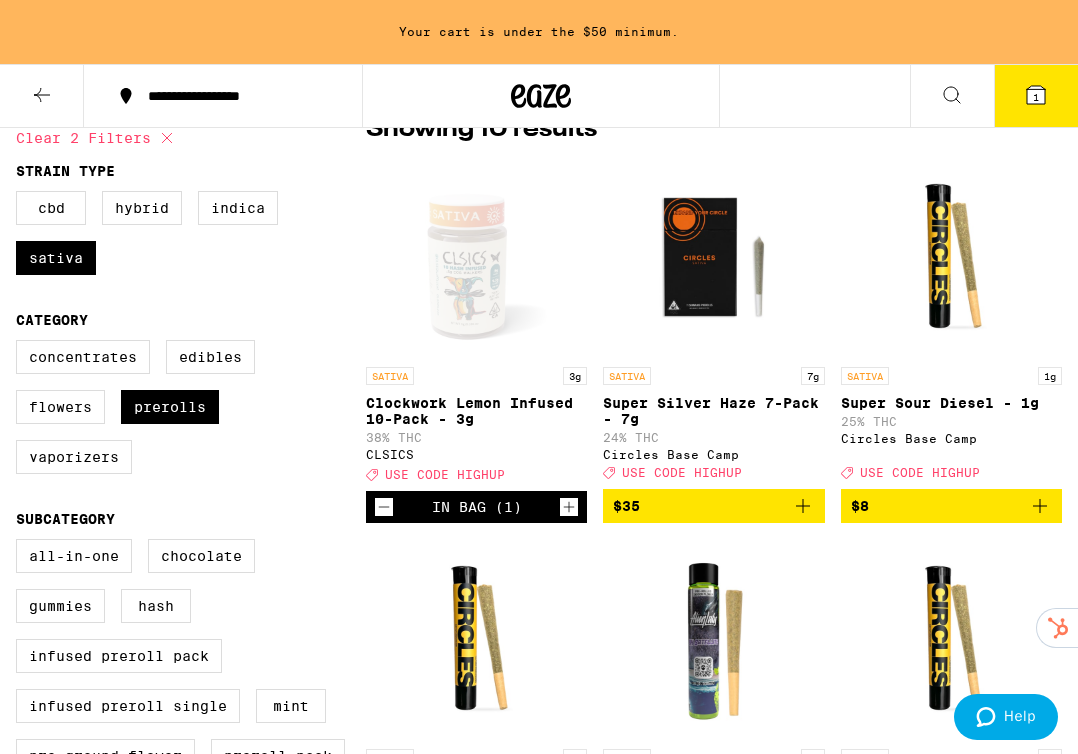 click on "In Bag (1)" at bounding box center (476, 507) 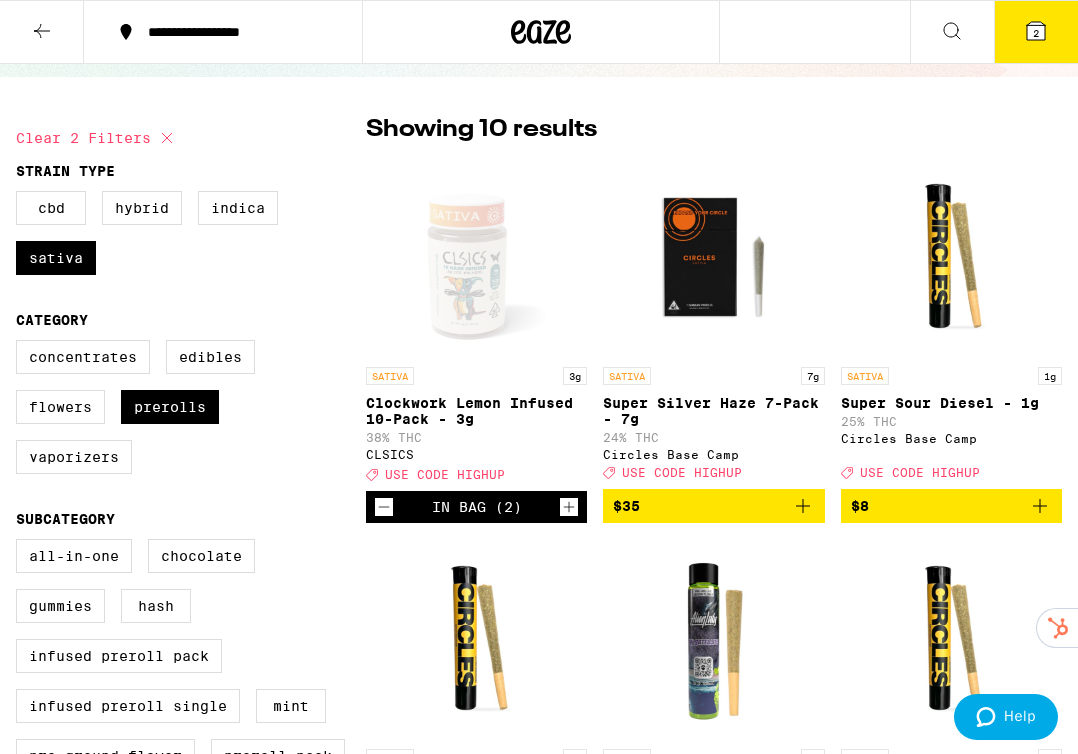 scroll, scrollTop: 0, scrollLeft: 0, axis: both 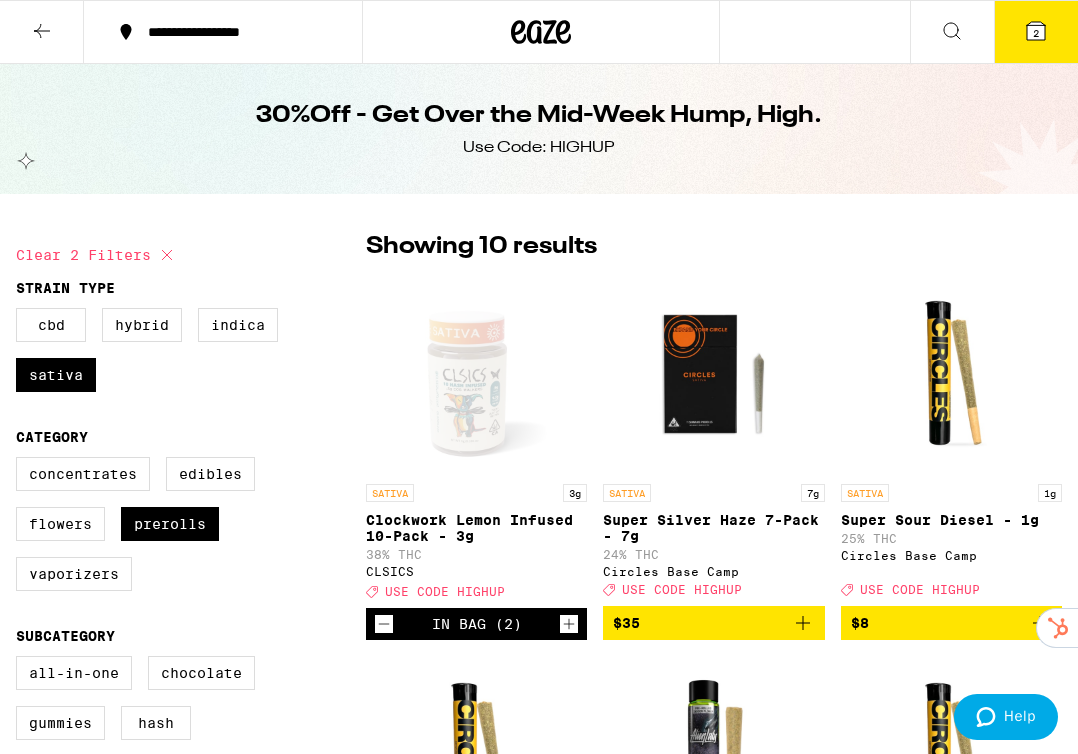 click on "2" at bounding box center [1036, 32] 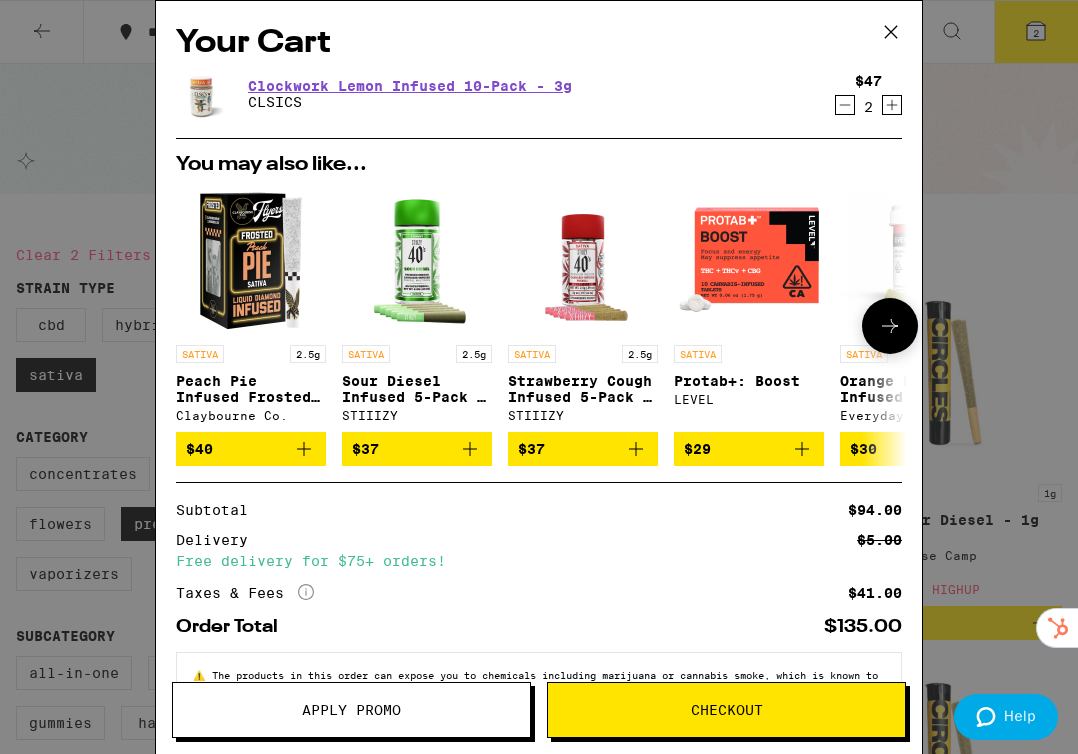 scroll, scrollTop: 76, scrollLeft: 0, axis: vertical 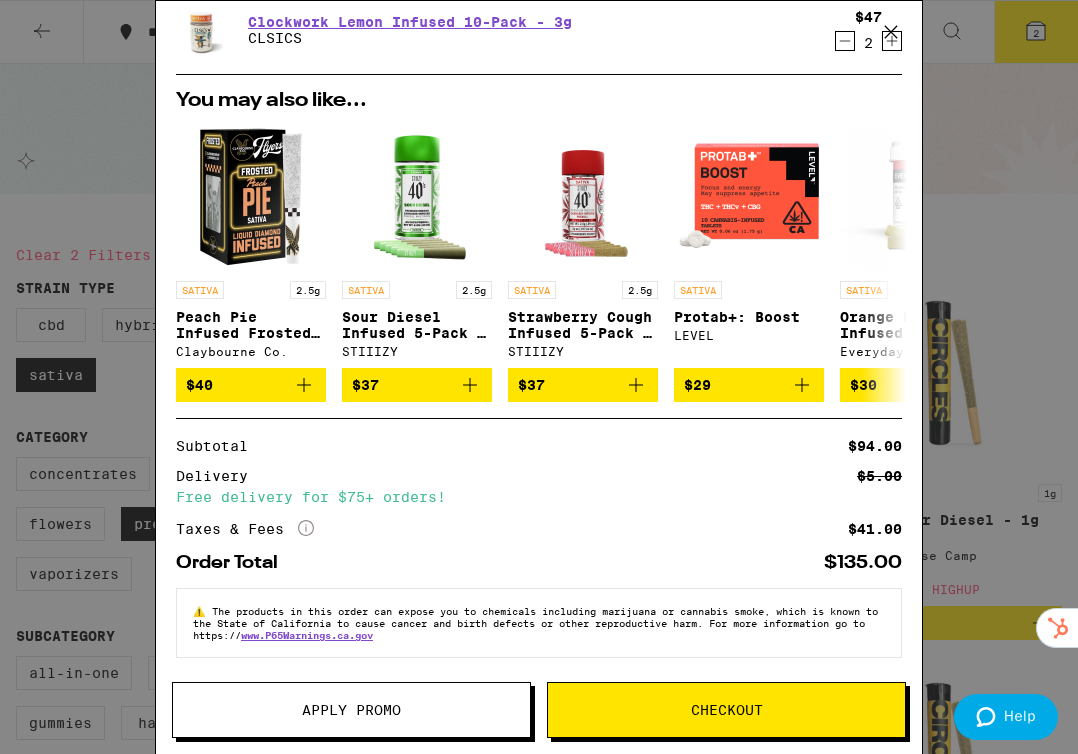 click on "Apply Promo" at bounding box center [351, 710] 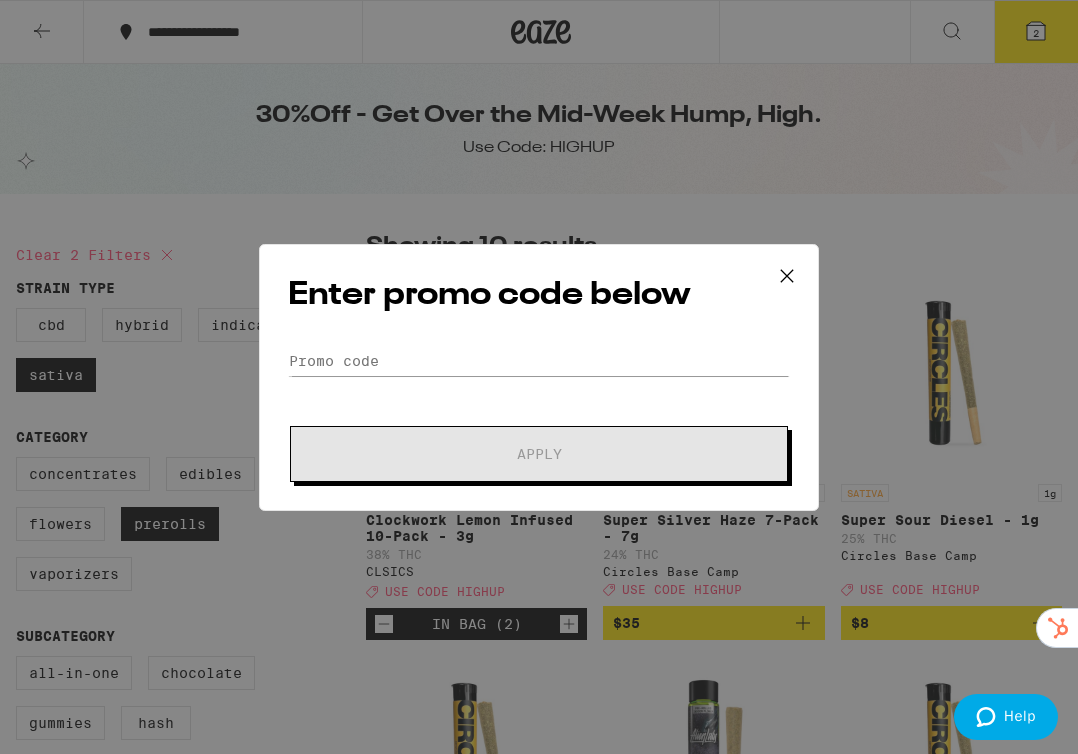 click on "Enter promo code below Promo Code Apply" at bounding box center [539, 377] 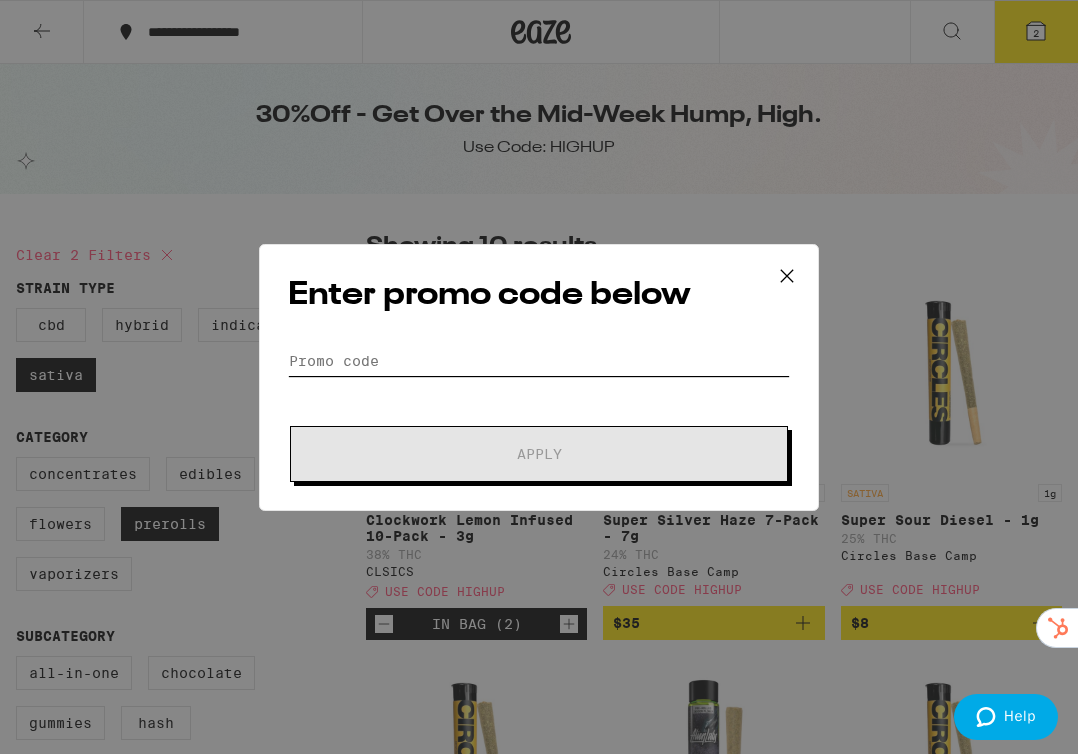 click on "Promo Code" at bounding box center (539, 361) 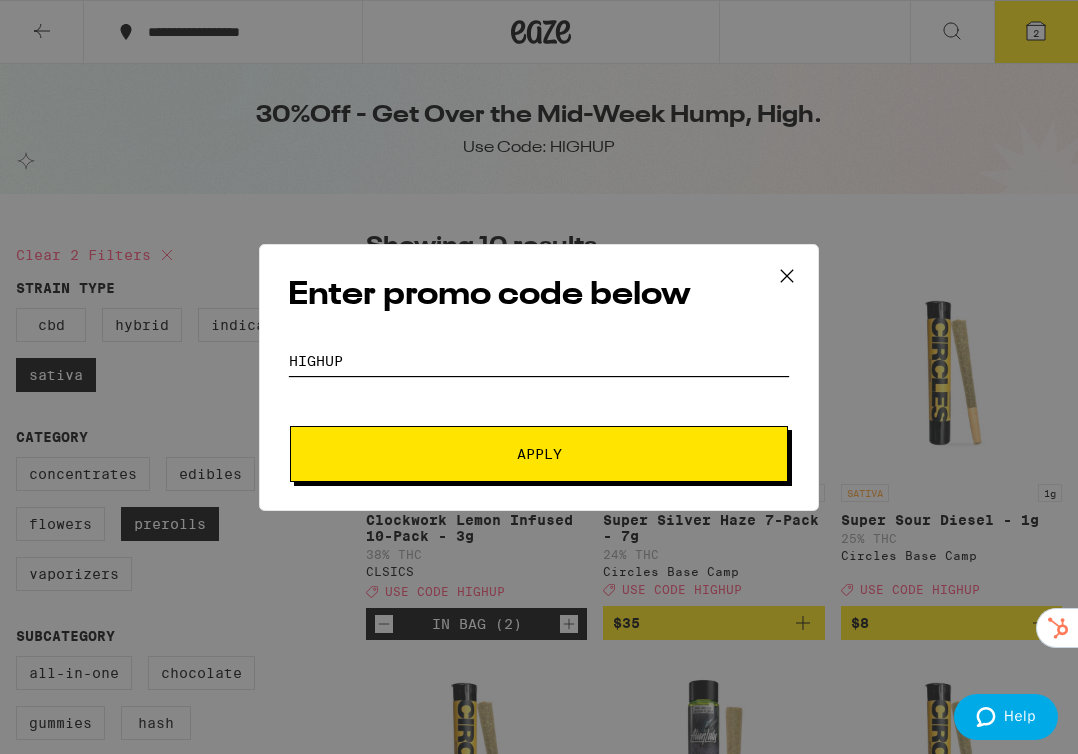 type on "HIGHUP" 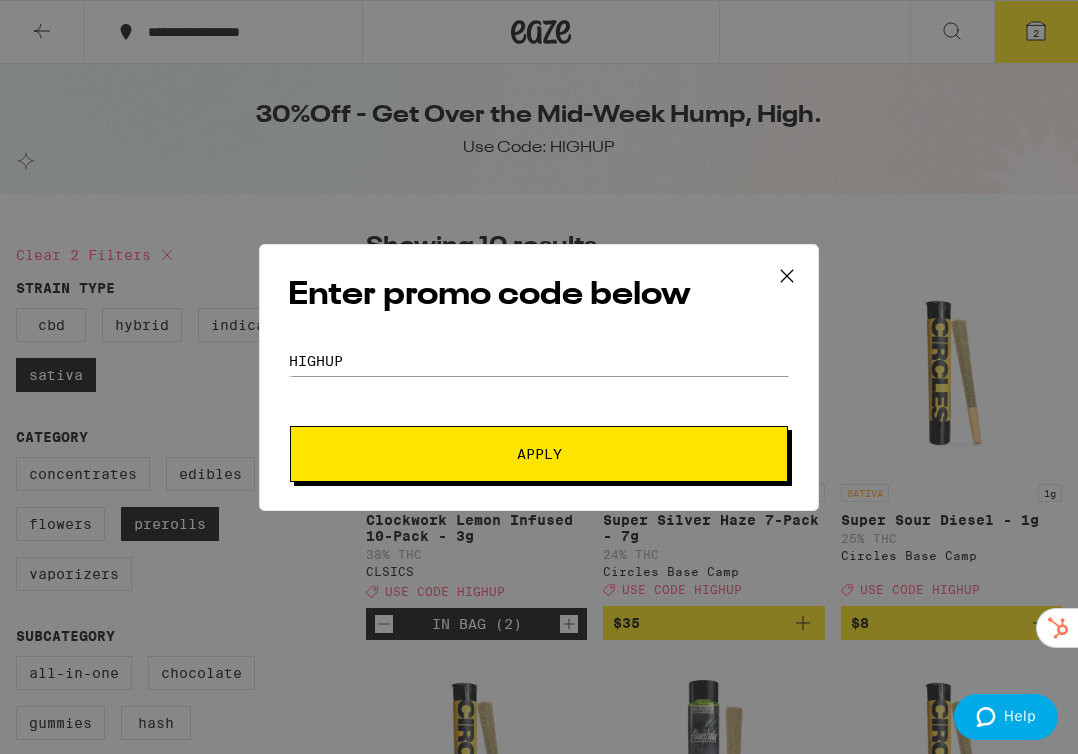 click on "Enter promo code below Promo Code HIGHUP Apply" at bounding box center (539, 377) 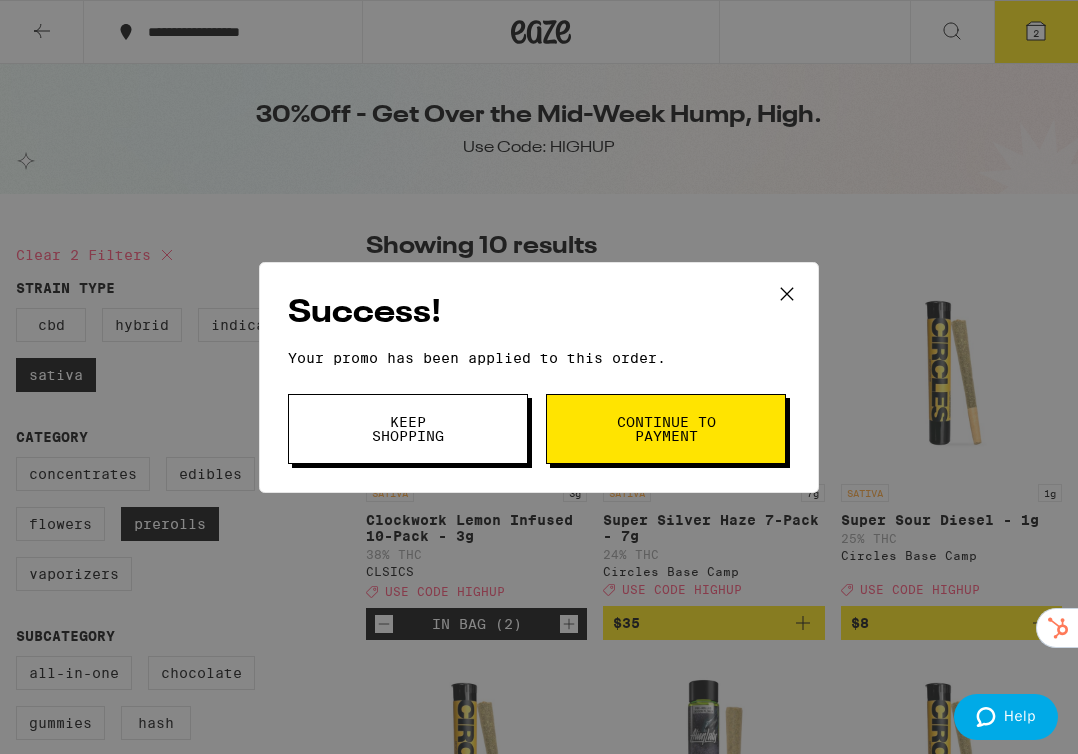 click on "Continue to payment" at bounding box center [666, 429] 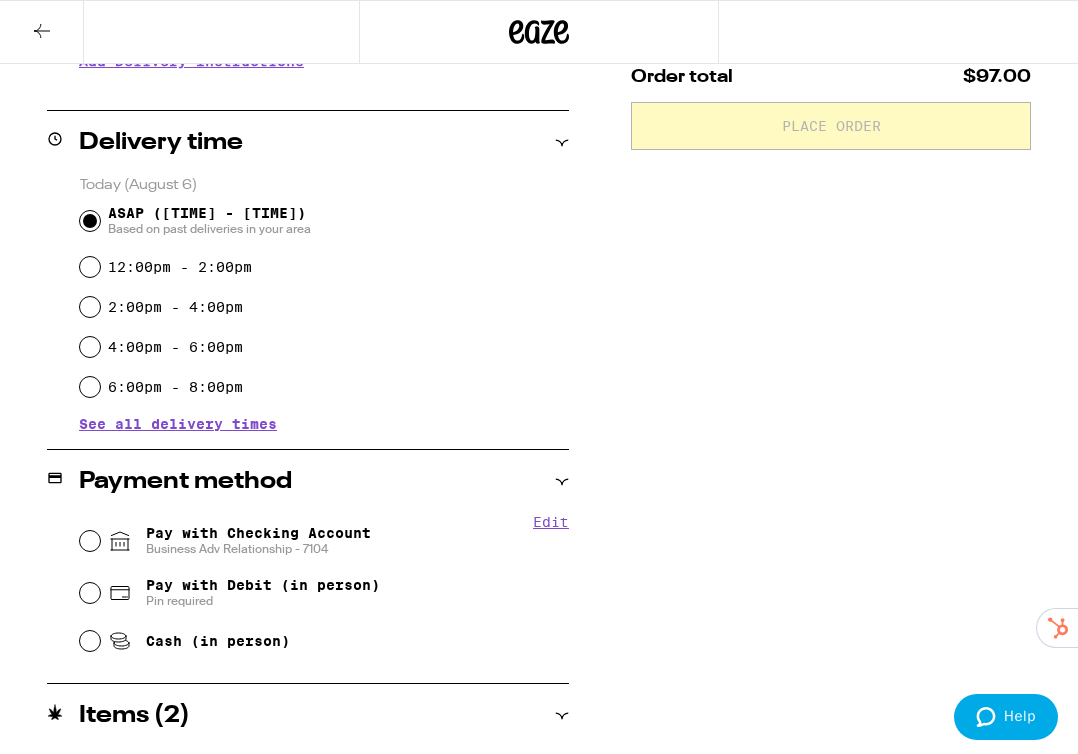 scroll, scrollTop: 515, scrollLeft: 0, axis: vertical 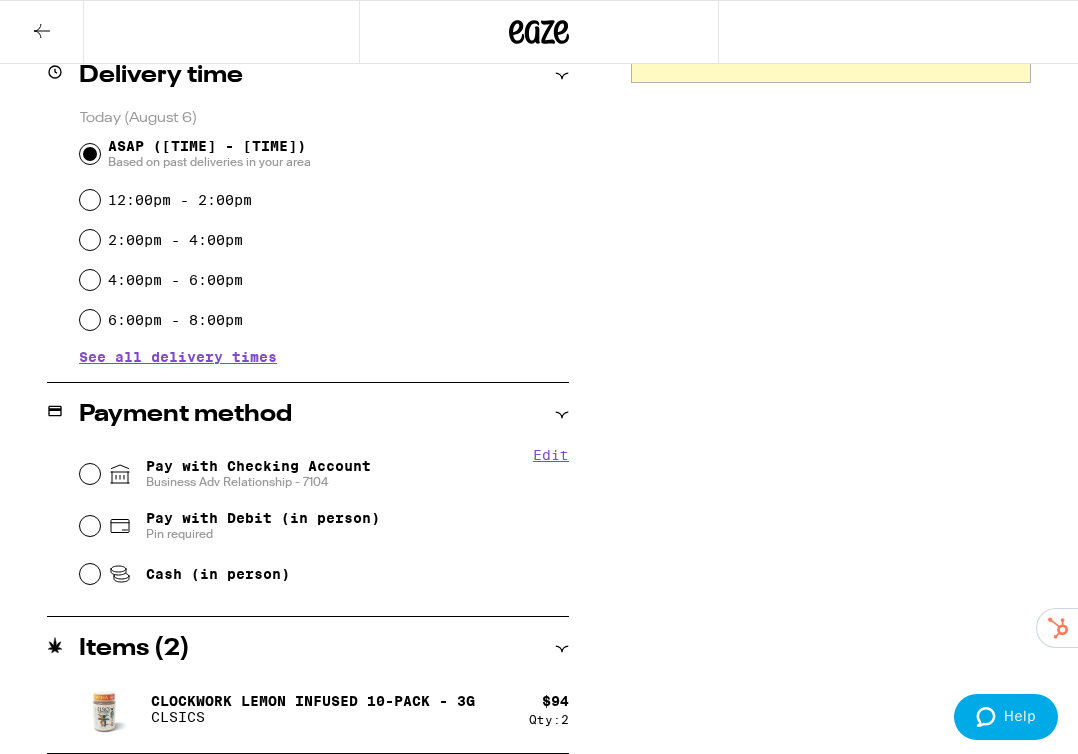 click on "Pay with Checking Account Business Adv Relationship - 7104" at bounding box center [258, 474] 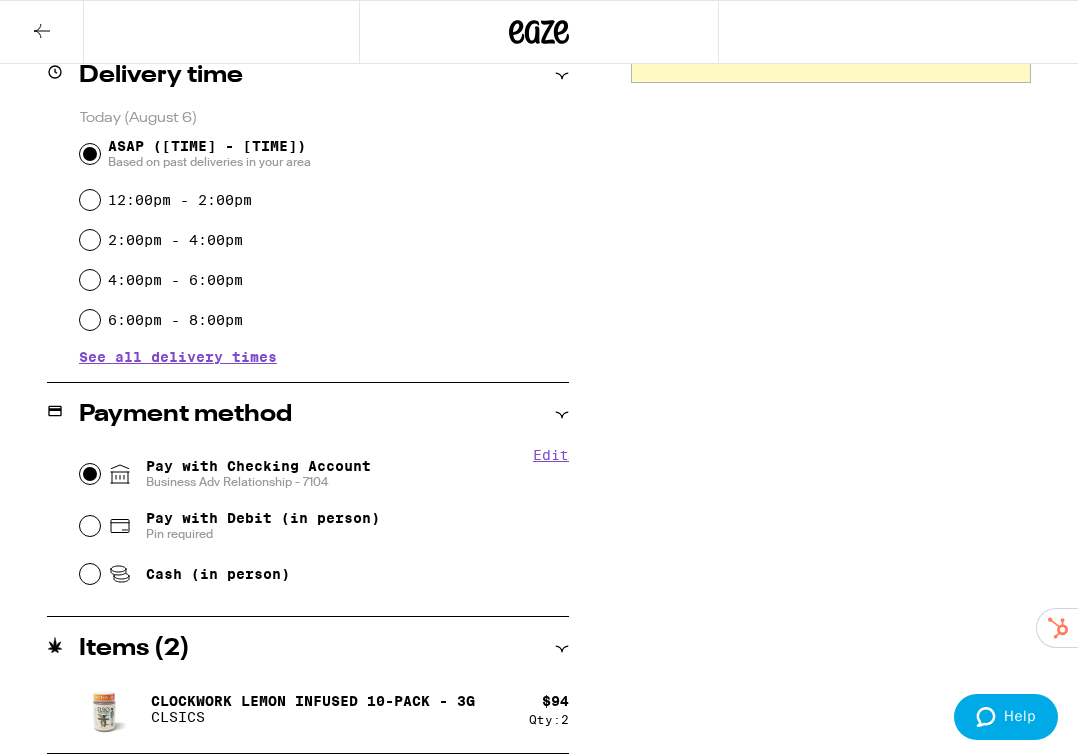click on "Pay with Checking Account Business Adv Relationship - 7104" at bounding box center (90, 474) 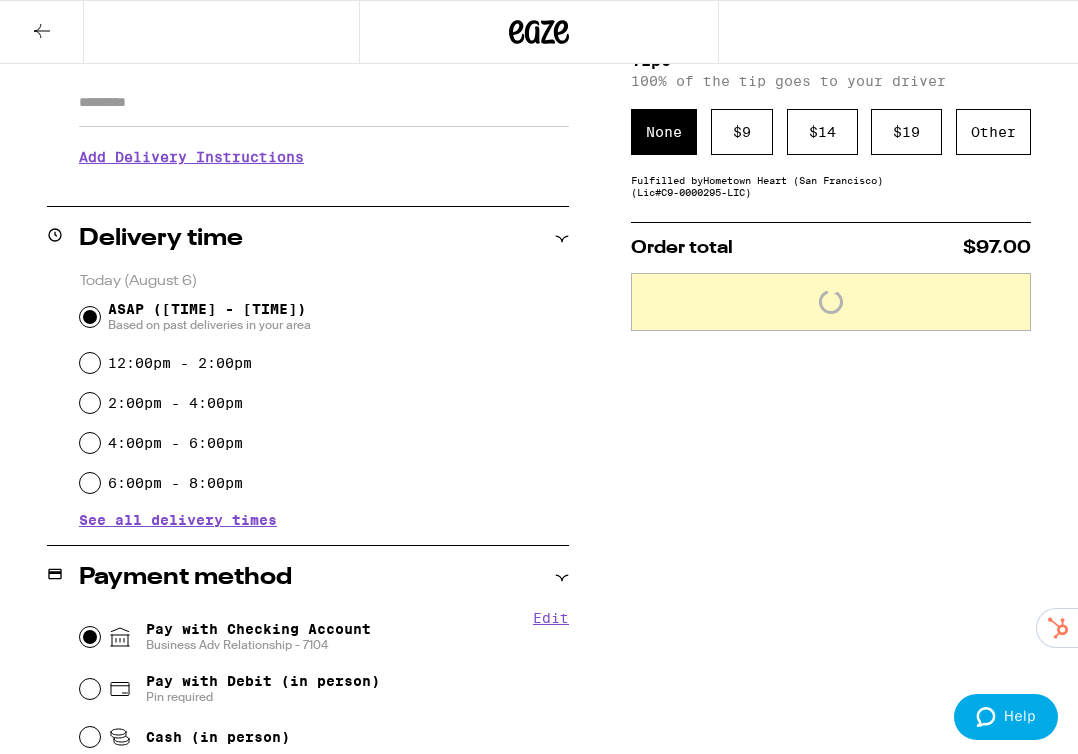 scroll, scrollTop: 309, scrollLeft: 0, axis: vertical 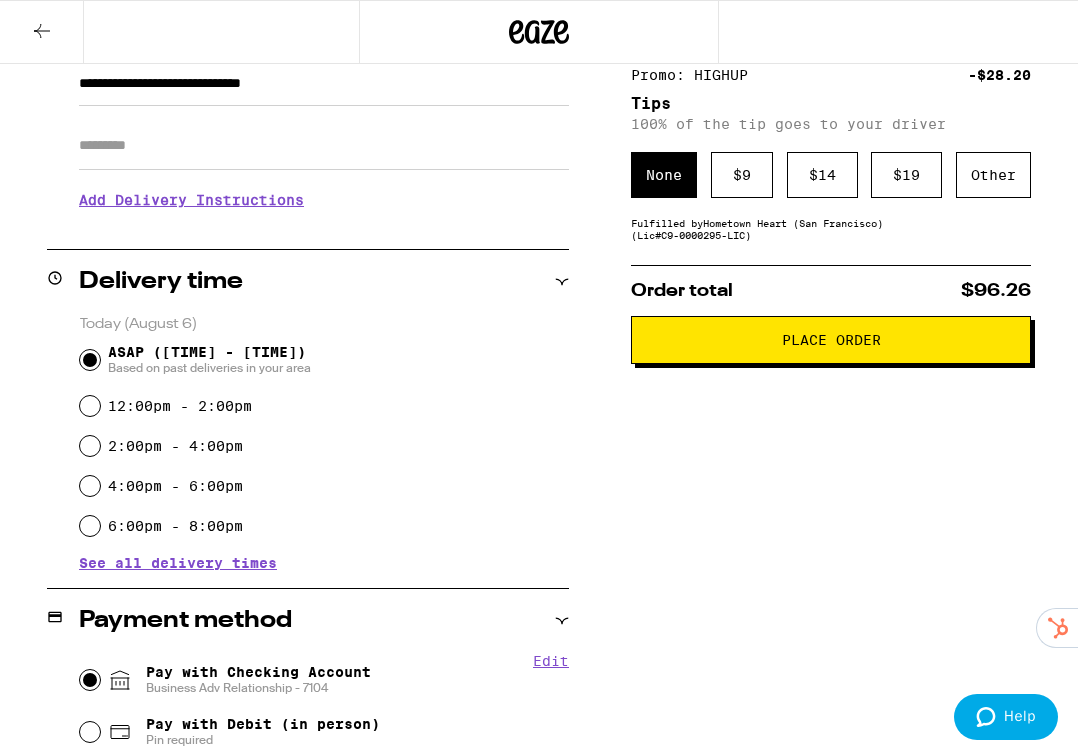 click on "Order total $96.26 Place Order" at bounding box center (831, 314) 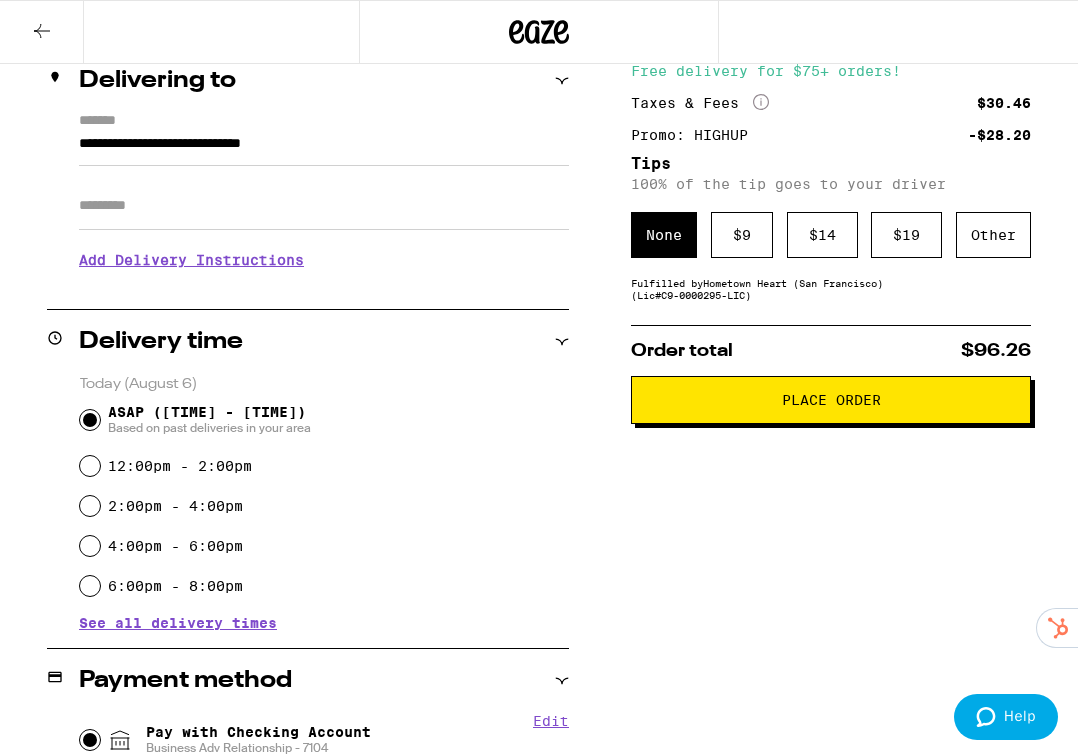 scroll, scrollTop: 228, scrollLeft: 0, axis: vertical 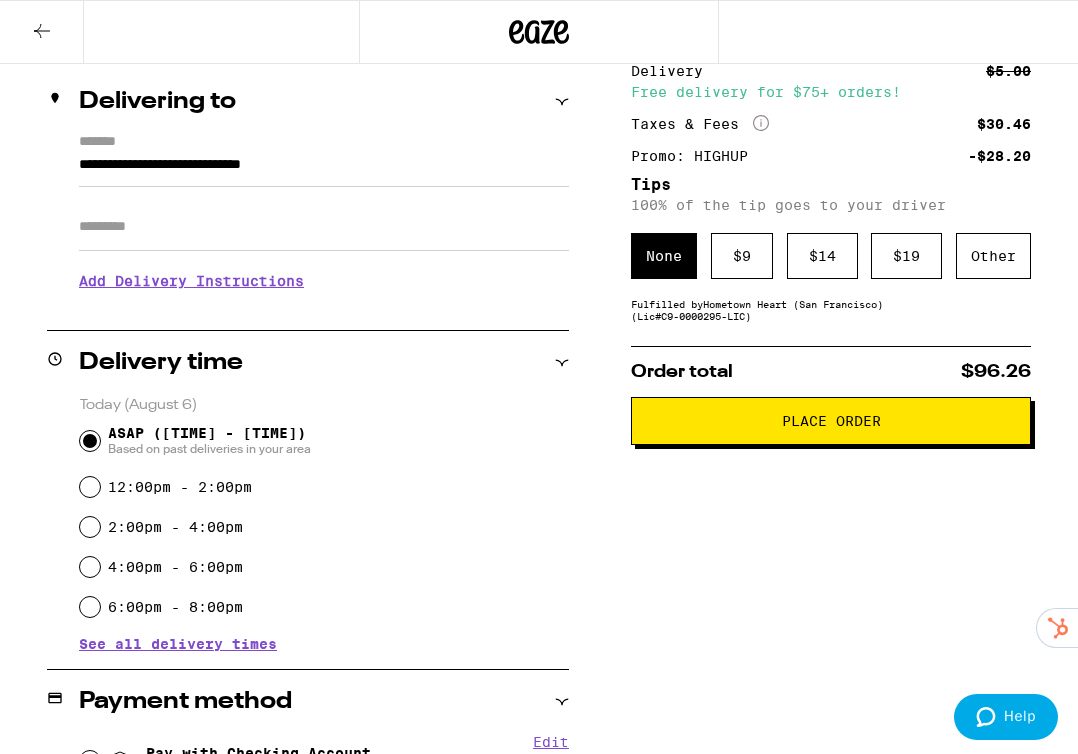 click on "Promo: HIGHUP" at bounding box center (696, 156) 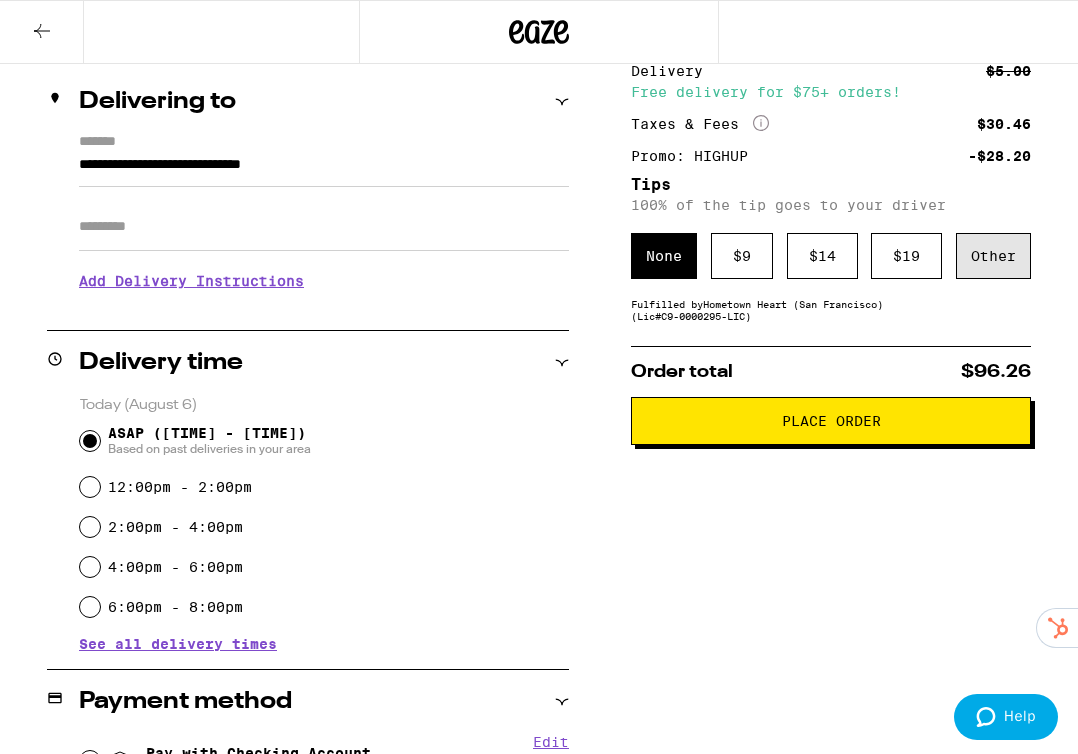 click on "Other" at bounding box center (993, 256) 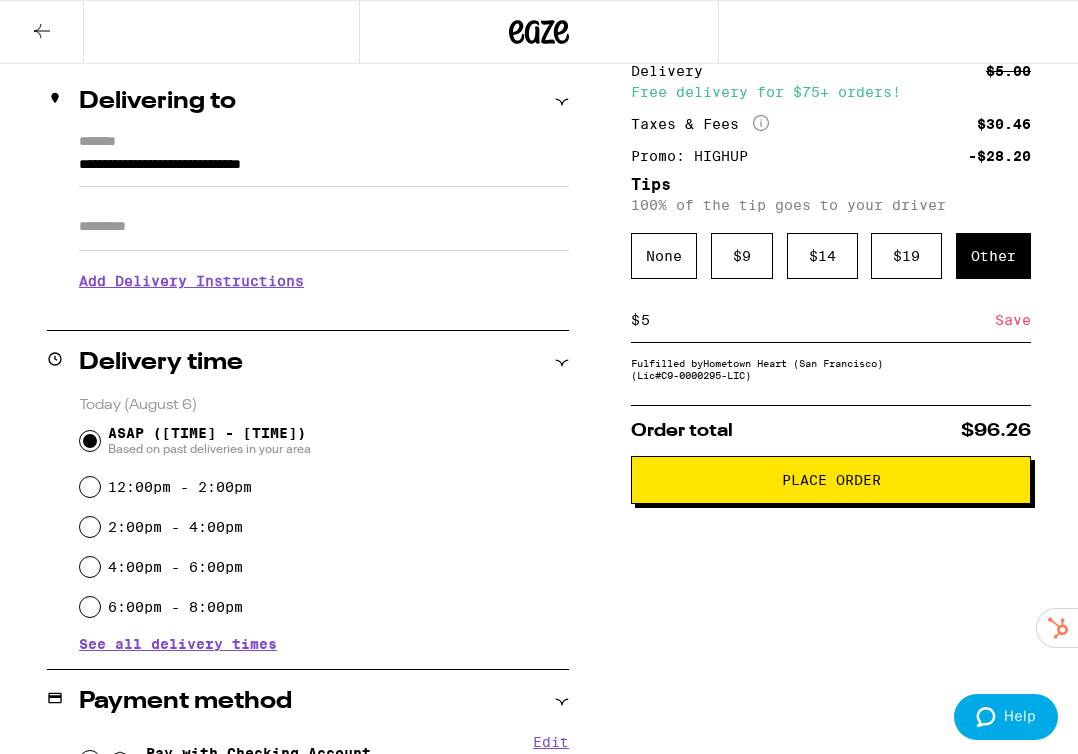 type on "5" 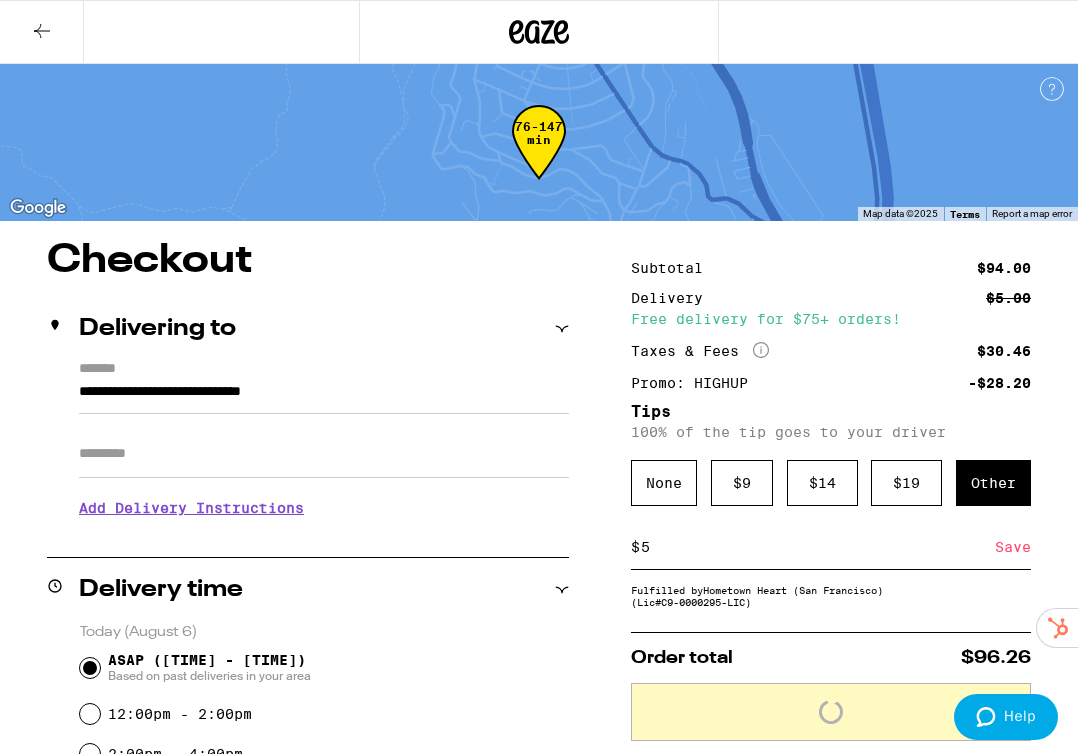 scroll, scrollTop: 0, scrollLeft: 0, axis: both 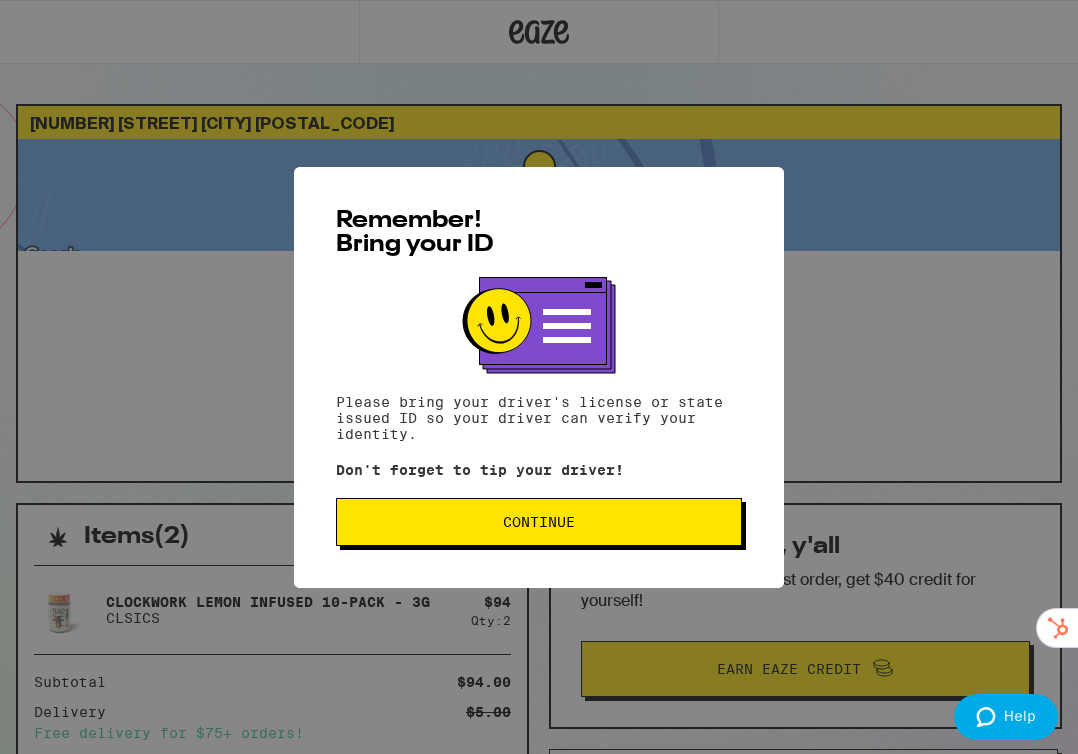 click on "Remember! Bring your ID  Please bring your driver's license or state issued ID so your driver can verify your identity. Don't forget to tip your driver! Continue" at bounding box center [539, 377] 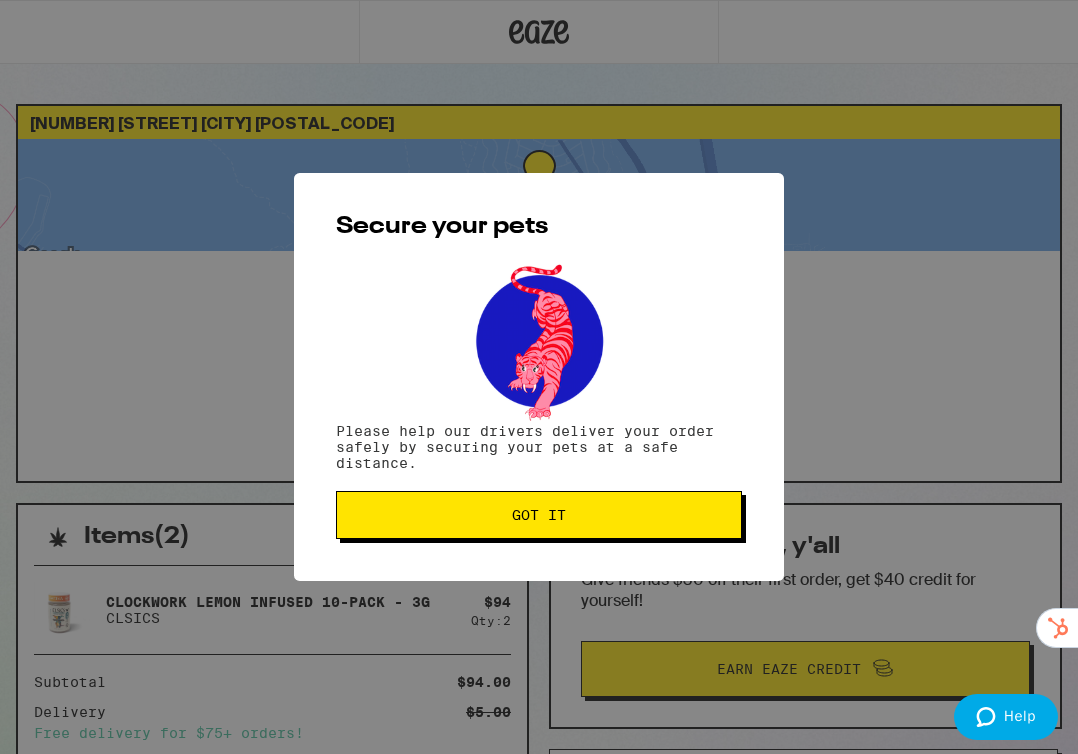 click on "Got it" at bounding box center (539, 515) 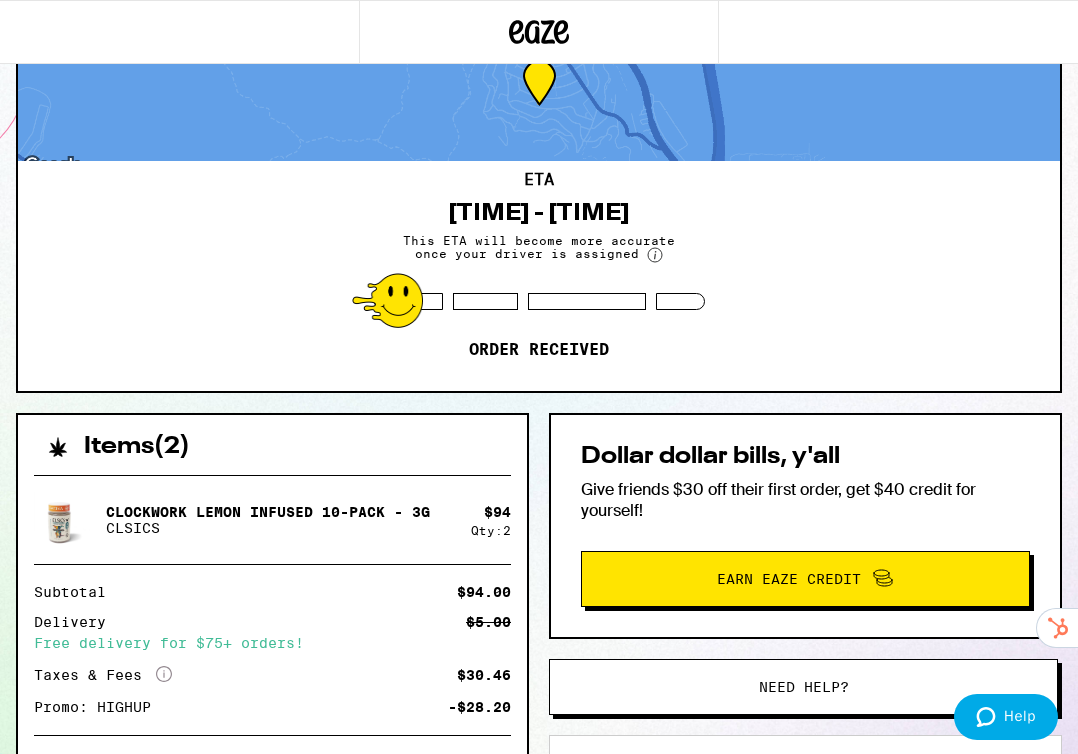 scroll, scrollTop: 43, scrollLeft: 0, axis: vertical 